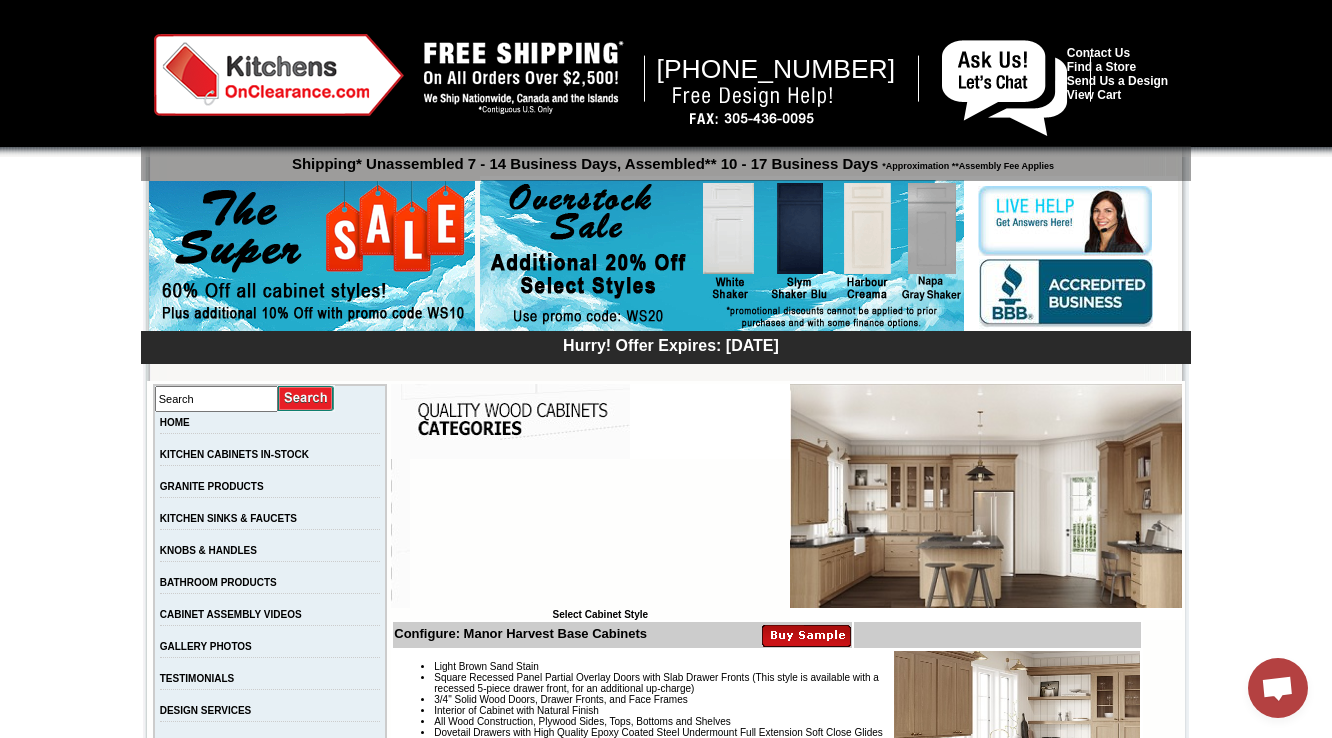 scroll, scrollTop: 5268, scrollLeft: 0, axis: vertical 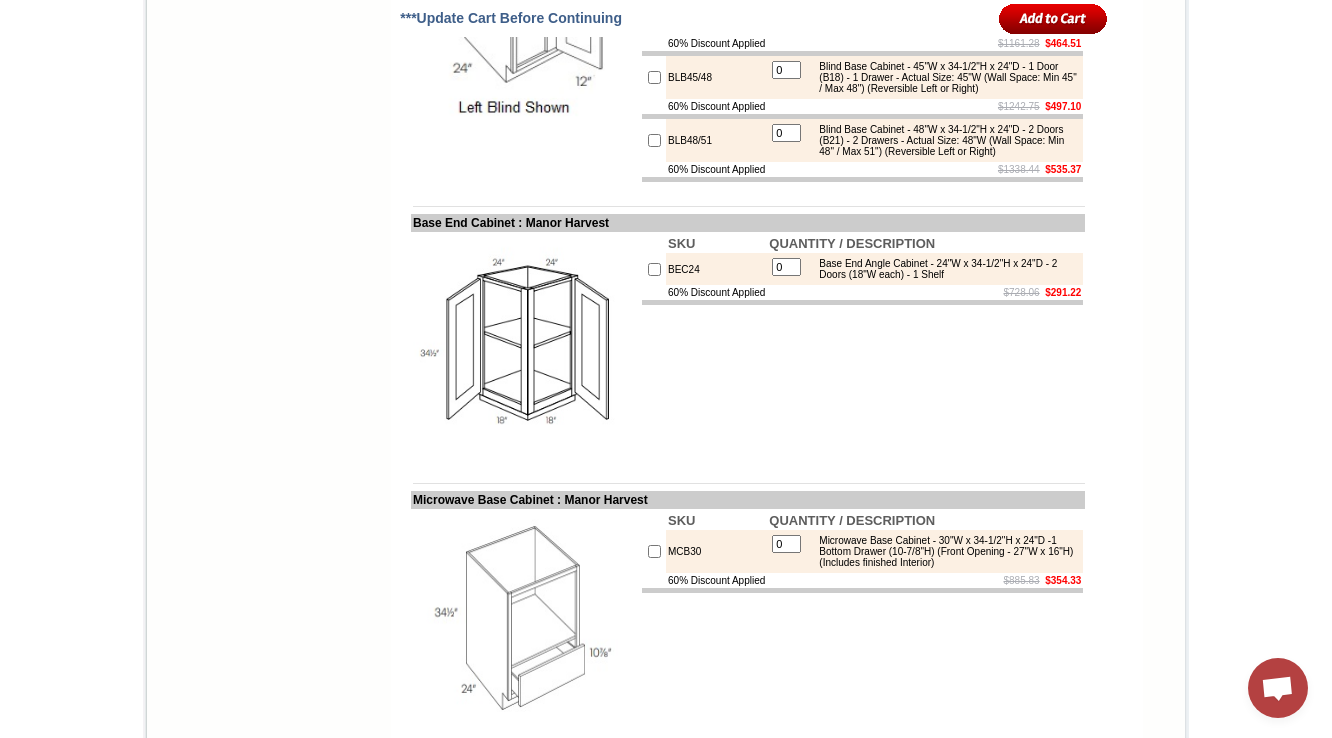 click on "***Update Cart Before Continuing
Single Full Height Door Base : Manor Harvest
SKU
QUANTITY / DESCRIPTION
B09-FH
0 Full Height Door Base - 9"W x 34-1/2"H x 24"D - 1 Door - 1 Shelf (10"D)
60% Discount Applied
$512.10    $204.84
Single Door Base : Manor Harvest" at bounding box center (766, -247) 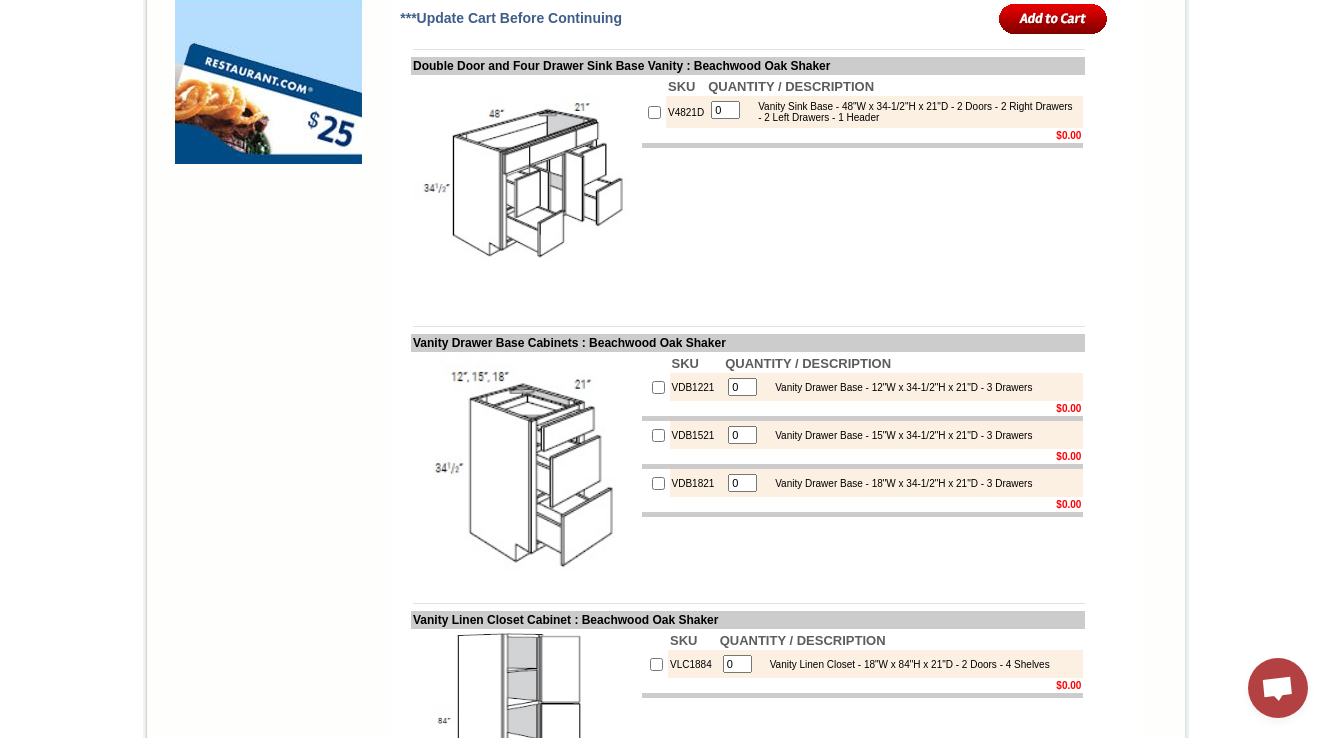 scroll, scrollTop: 0, scrollLeft: 0, axis: both 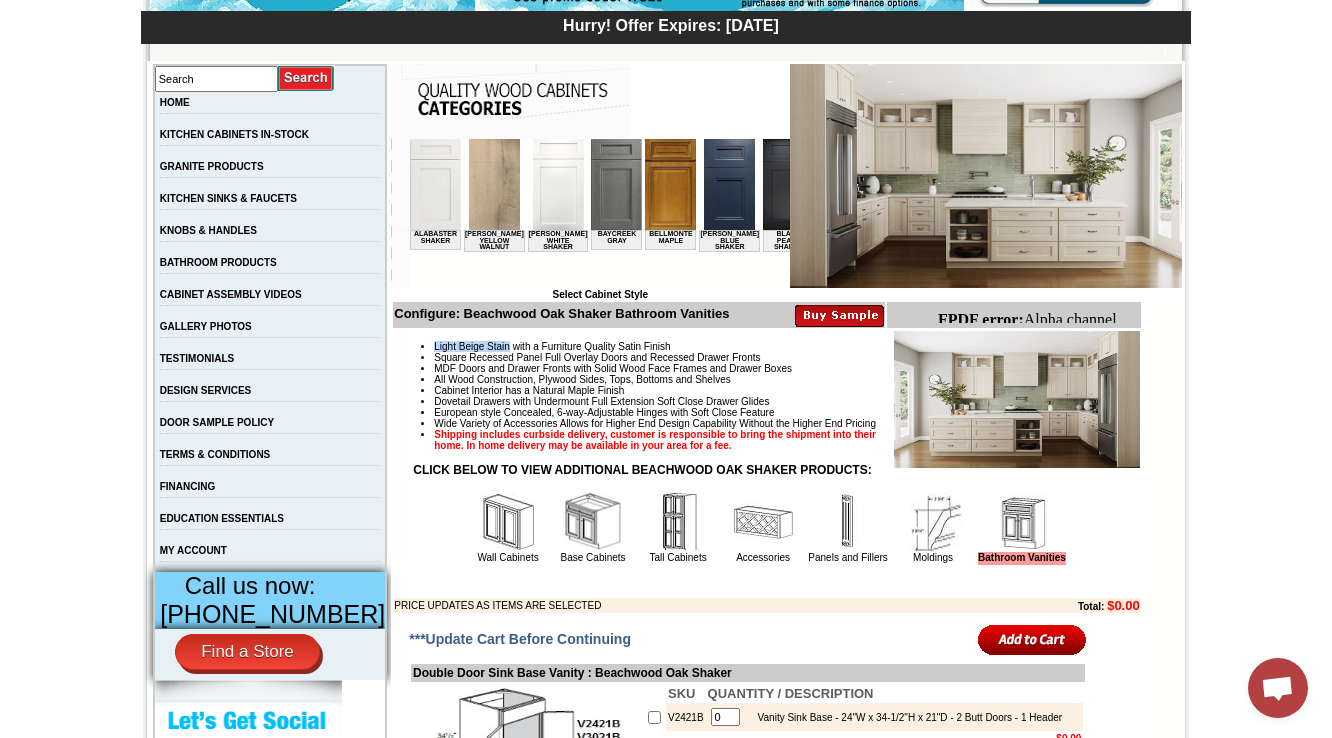drag, startPoint x: 412, startPoint y: 348, endPoint x: 495, endPoint y: 342, distance: 83.21658 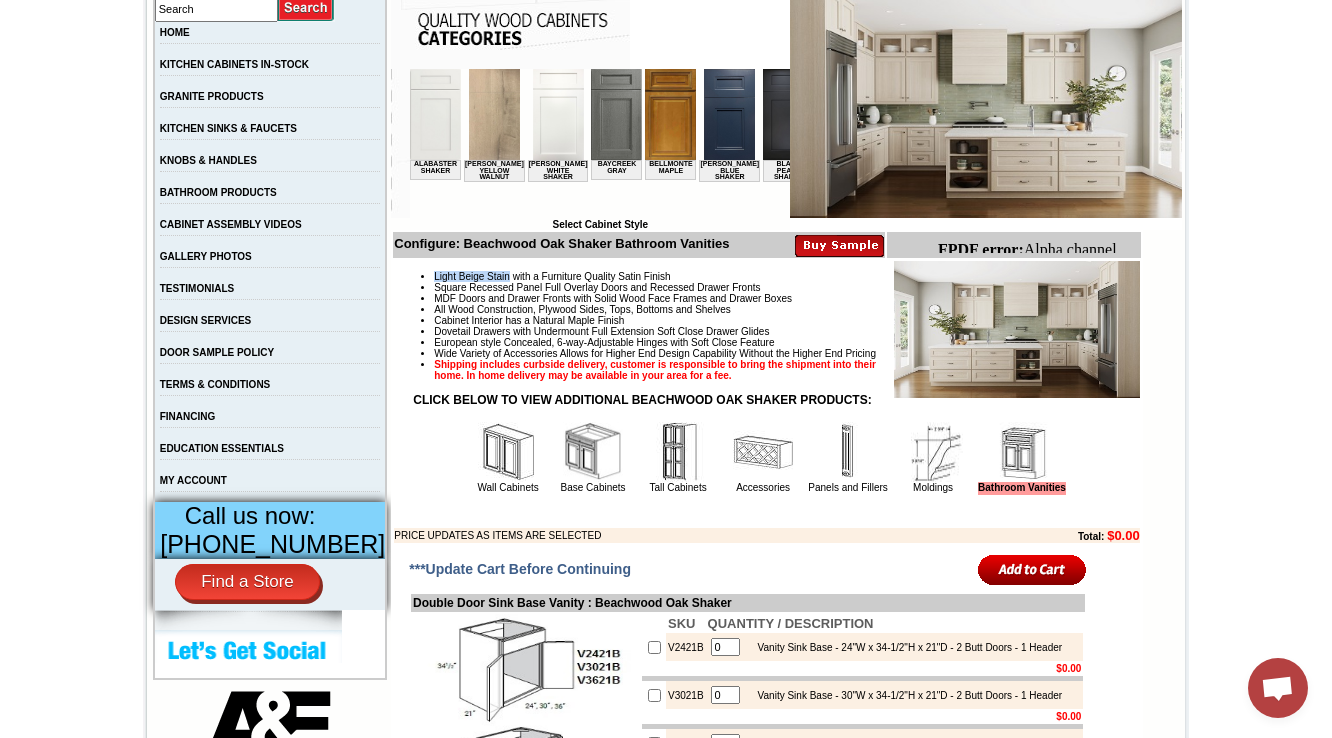 scroll, scrollTop: 400, scrollLeft: 0, axis: vertical 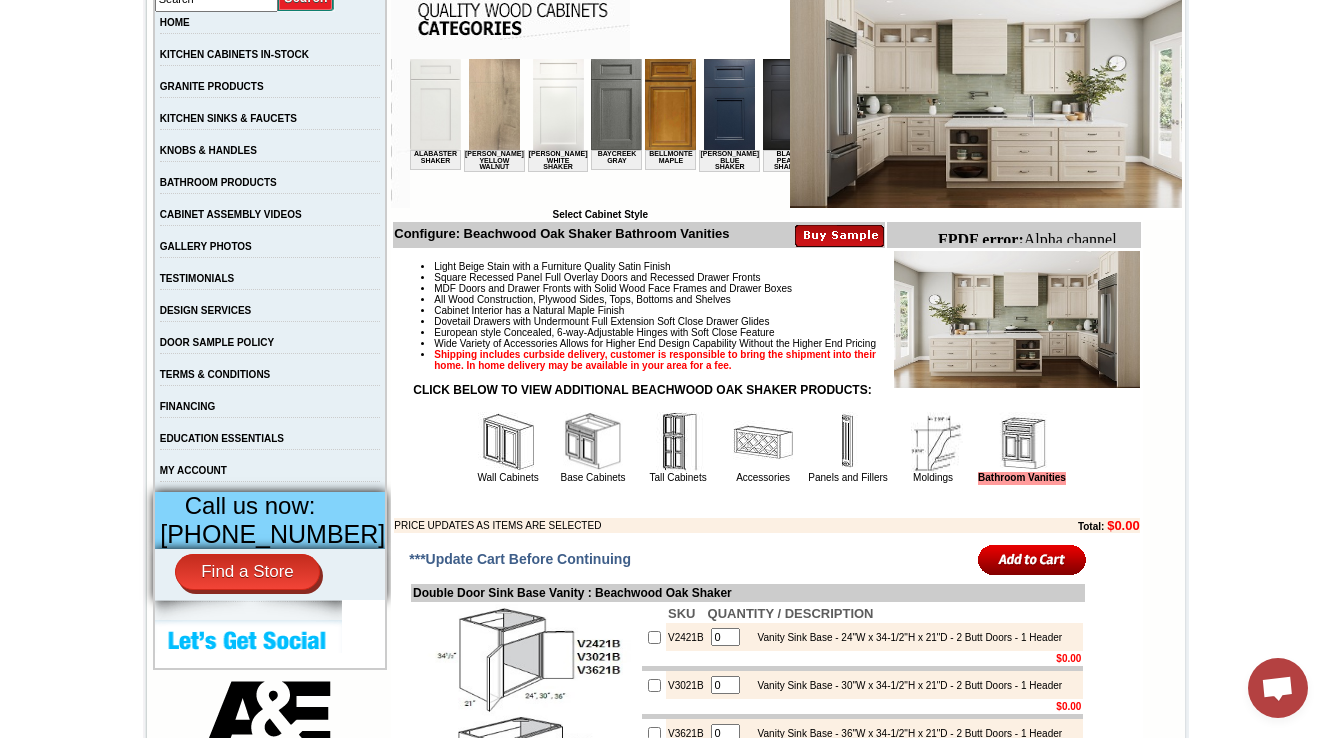 click on "Dovetail Drawers with Undermount Full Extension Soft Close Drawer Glides" at bounding box center (786, 321) 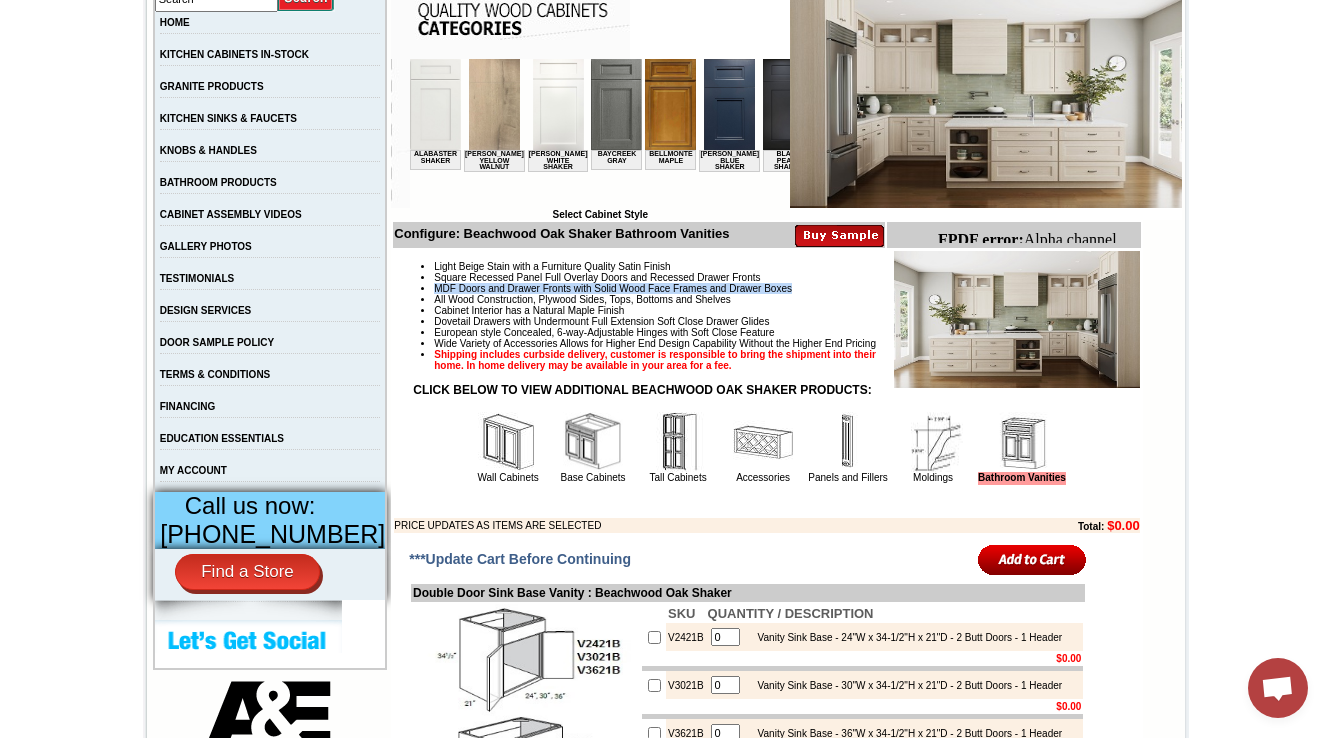 drag, startPoint x: 412, startPoint y: 292, endPoint x: 813, endPoint y: 296, distance: 401.01996 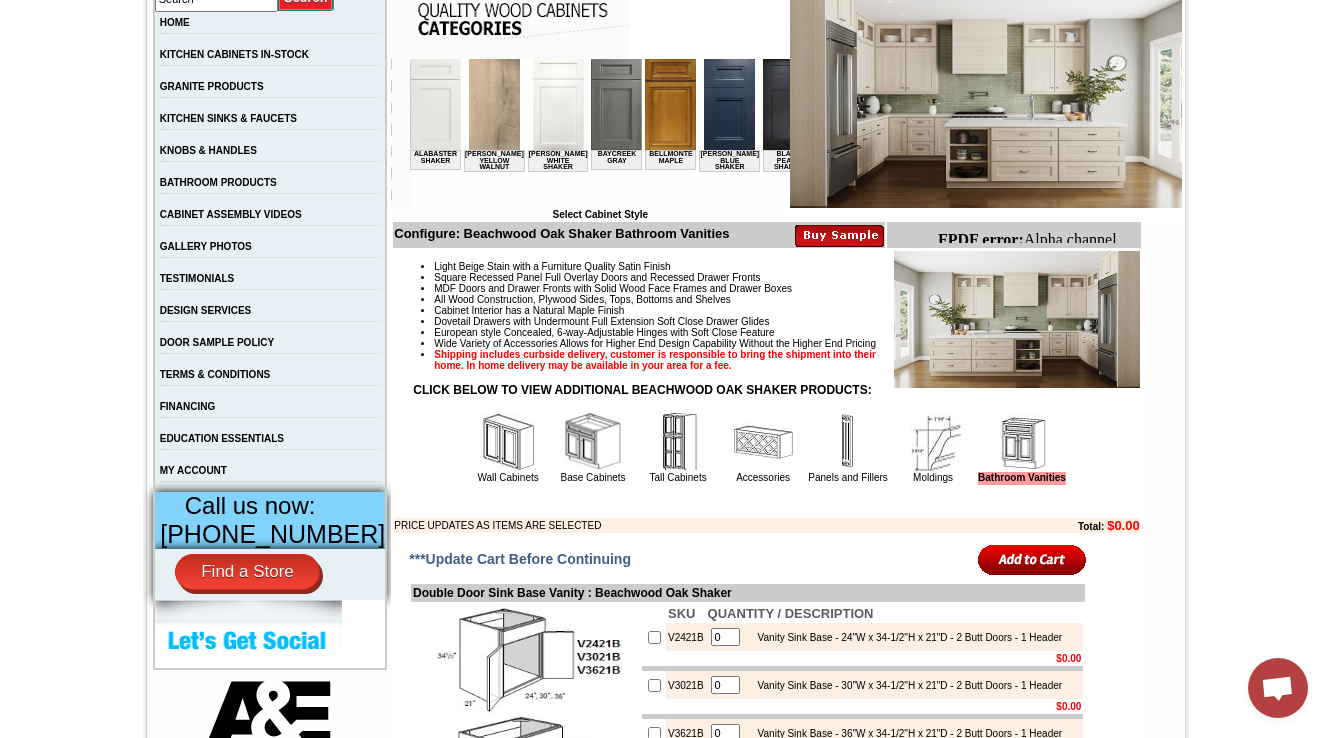 click on "Light Beige Stain with a Furniture Quality Satin Finish
Square Recessed Panel Full Overlay Doors and Recessed Drawer Fronts
MDF Doors and Drawer Fronts with Solid Wood Face Frames and Drawer Boxes
All Wood Construction, Plywood Sides, Tops, Bottoms and Shelves
Cabinet Interior has a Natural Maple Finish
Dovetail Drawers with Undermount Full Extension Soft Close Drawer Glides
European style Concealed, 6-way-Adjustable Hinges with Soft Close Feature
Wide Variety of Accessories Allows for Higher End Design Capability Without the Higher End Pricing
Shipping includes curbside delivery, customer is responsible to bring the shipment into their home. In home delivery may be available in your area for a fee.
Wall Cabinets Base Cabinets Tall Cabinets Accessories" at bounding box center [766, 392] 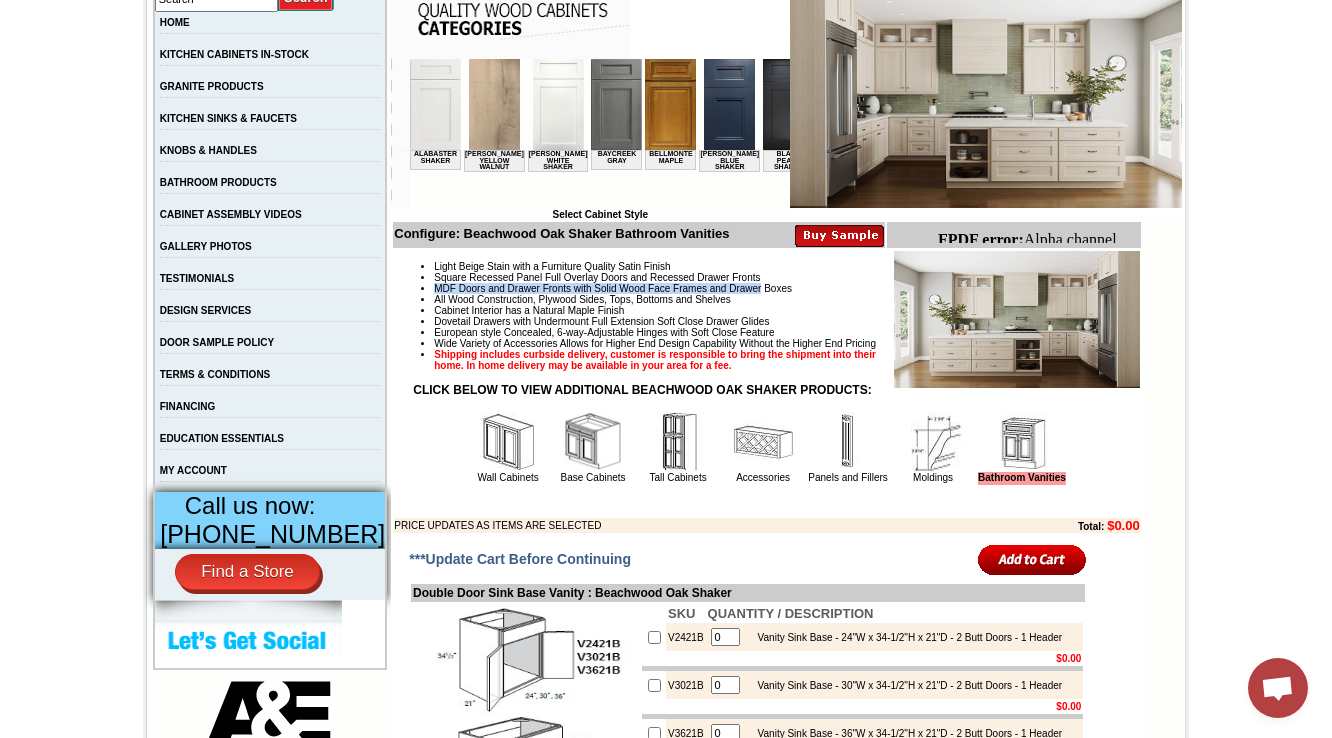 drag, startPoint x: 776, startPoint y: 295, endPoint x: 411, endPoint y: 292, distance: 365.01233 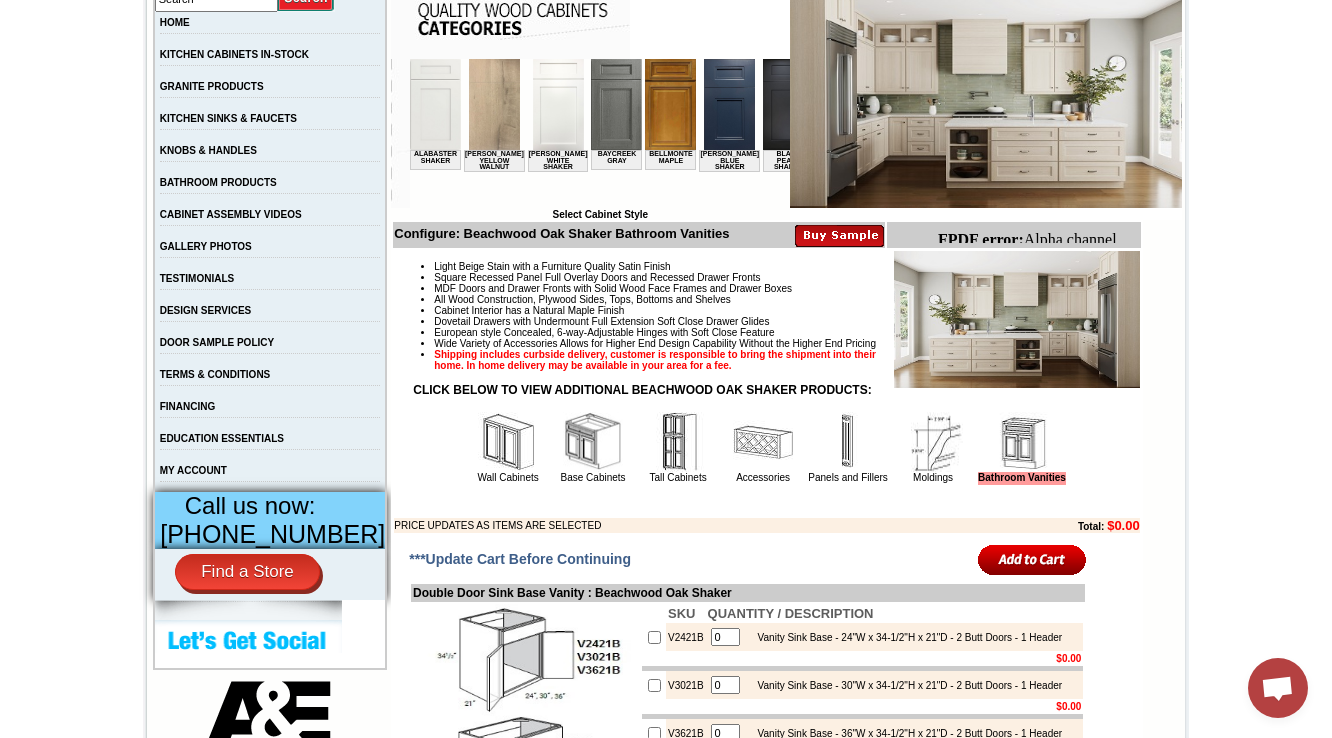 click on "Wide Variety of Accessories Allows for Higher End Design Capability Without the Higher End Pricing" at bounding box center [786, 343] 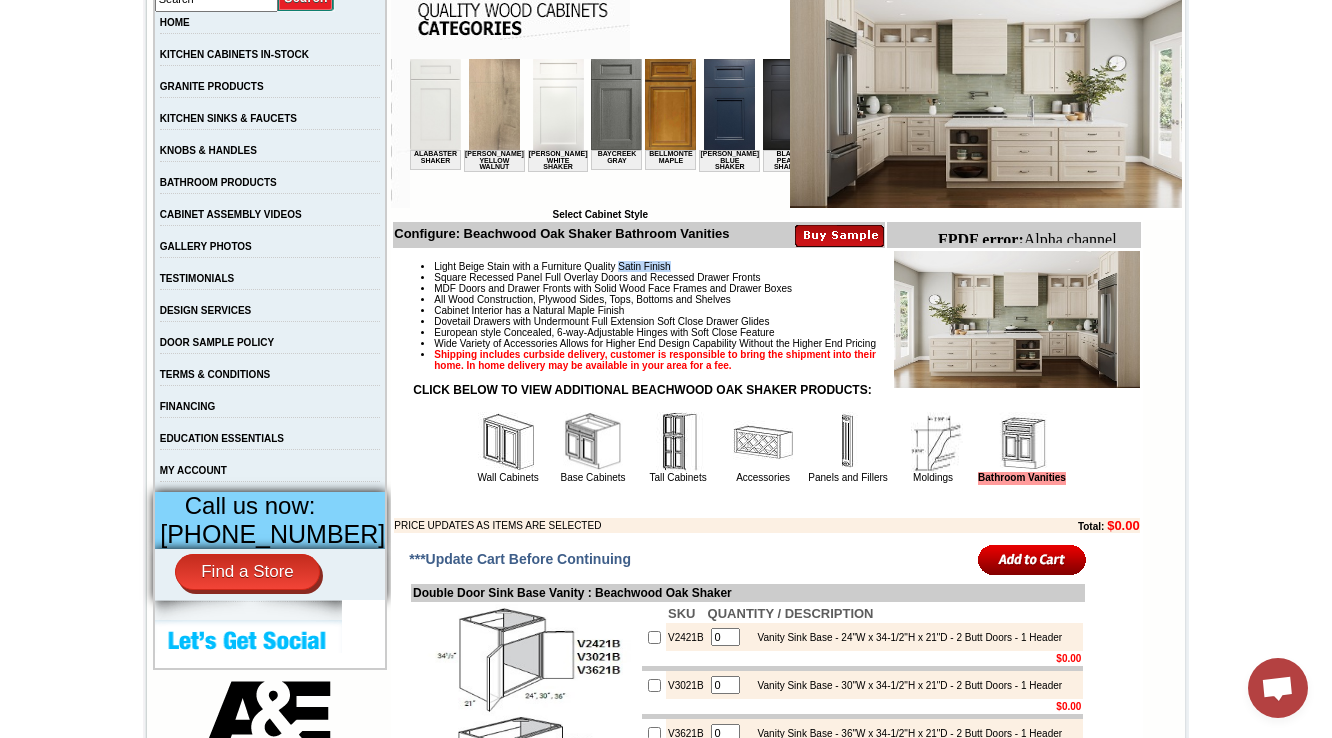 drag, startPoint x: 626, startPoint y: 267, endPoint x: 684, endPoint y: 262, distance: 58.21512 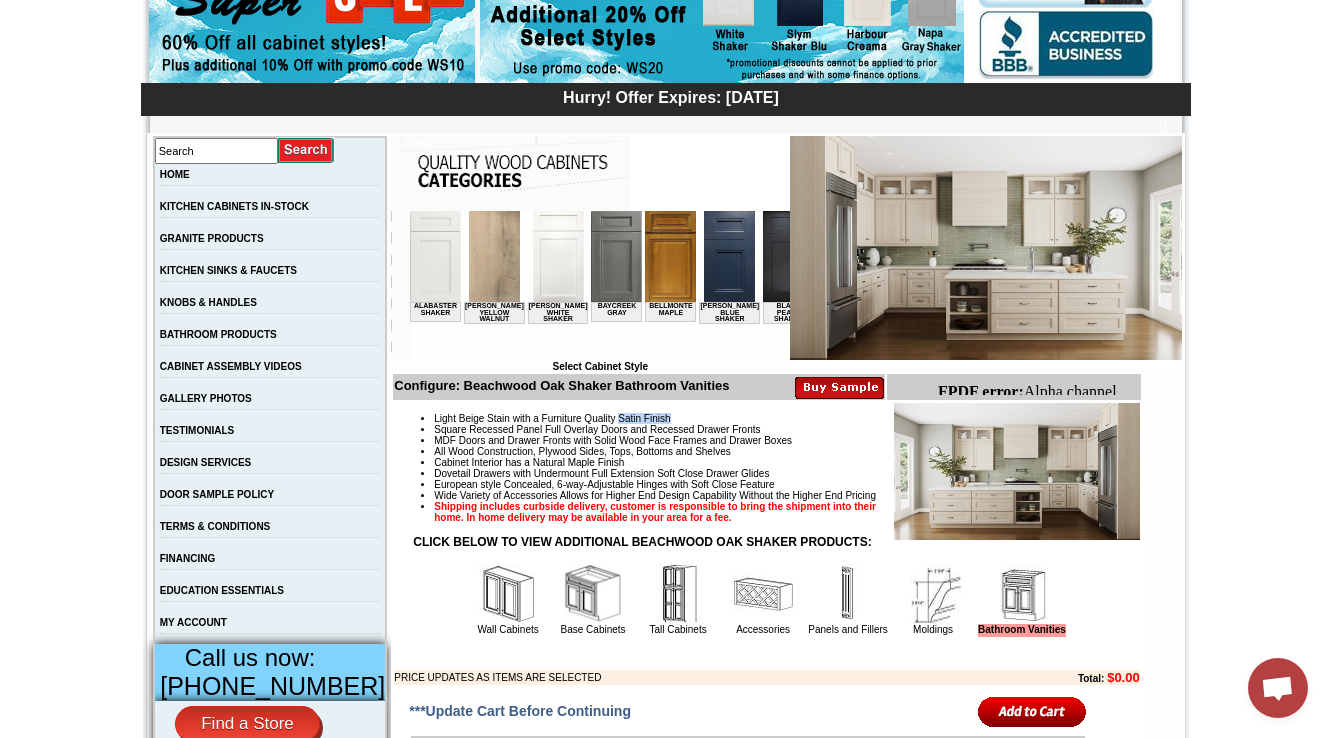 scroll, scrollTop: 240, scrollLeft: 0, axis: vertical 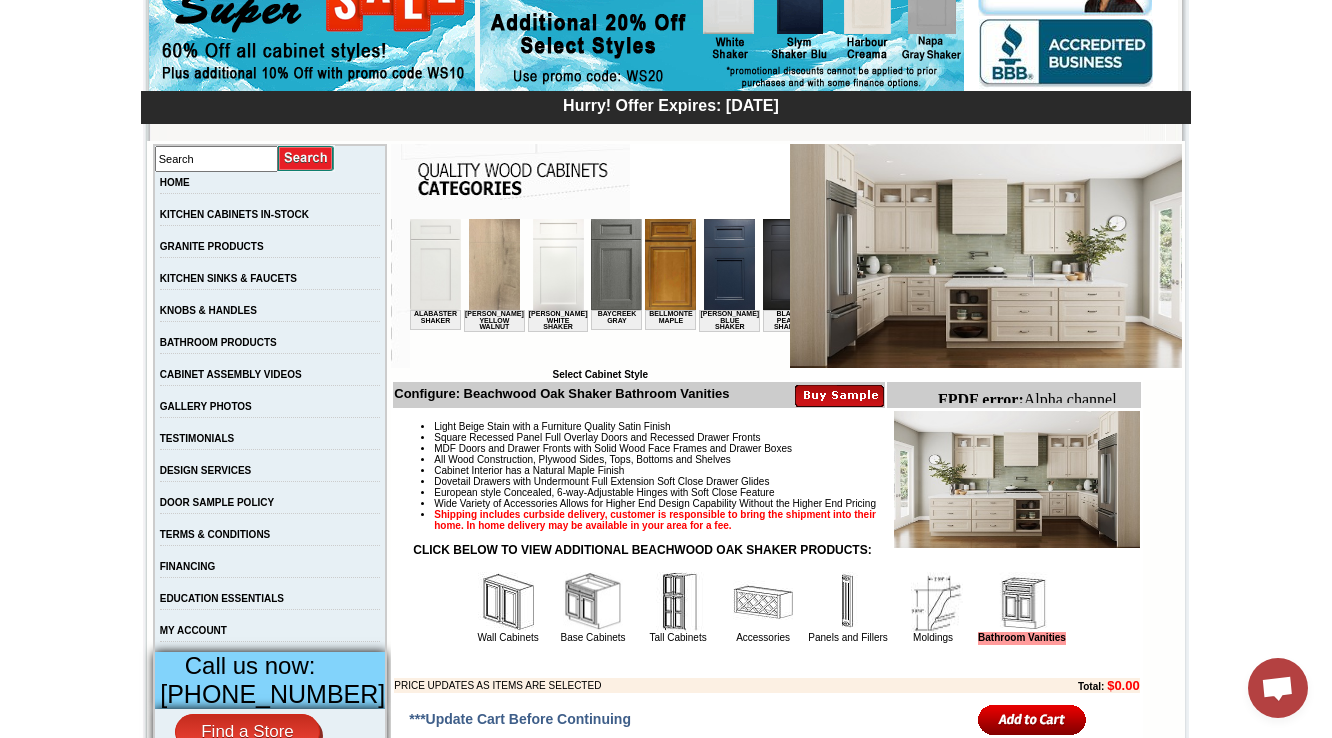 click on "Cabinet Interior has a Natural Maple Finish" at bounding box center [786, 470] 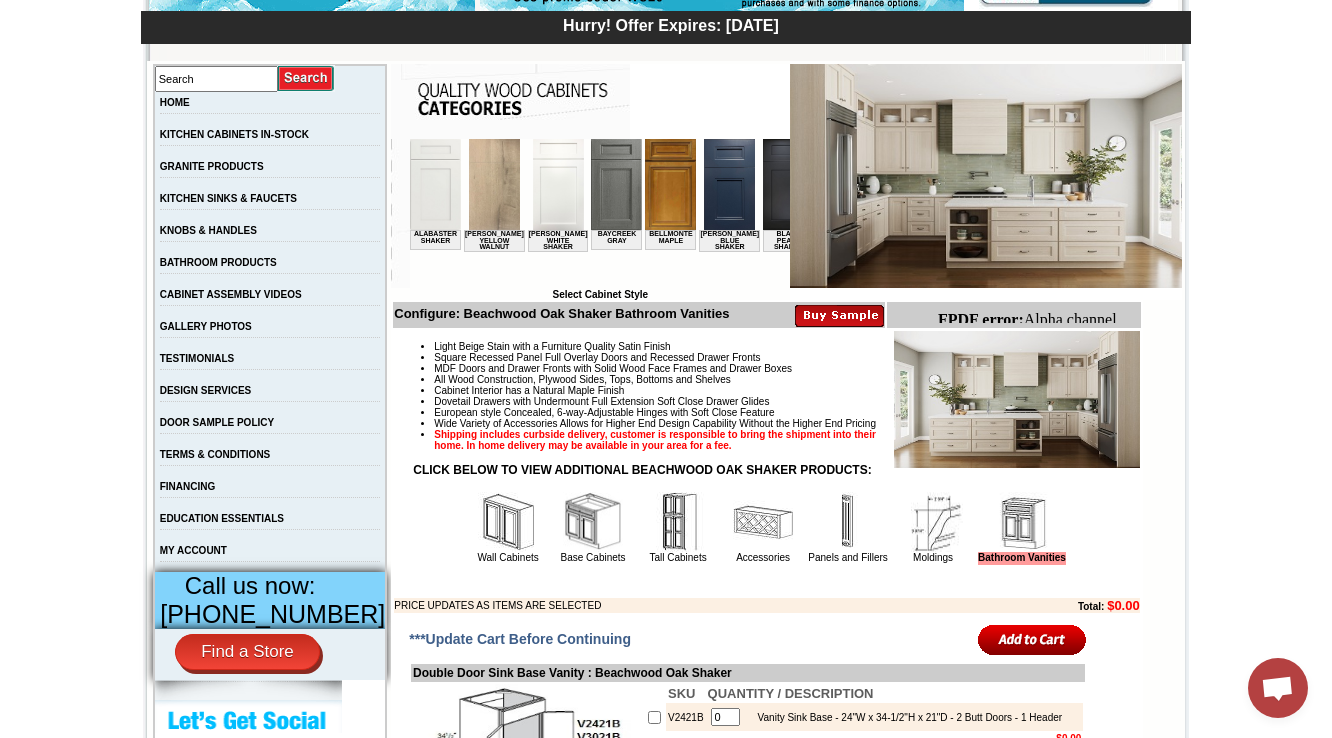click on "Wide Variety of Accessories Allows for Higher End Design Capability Without the Higher End Pricing" at bounding box center (786, 423) 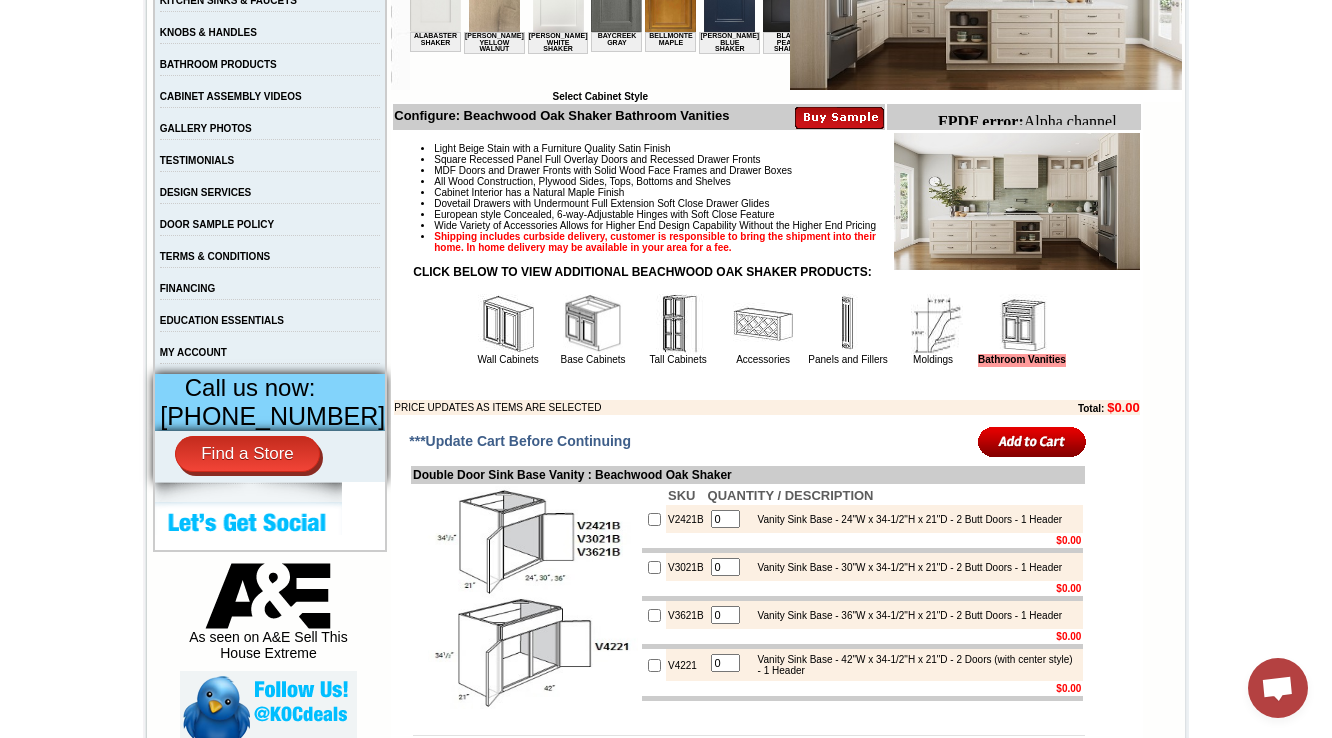 scroll, scrollTop: 560, scrollLeft: 0, axis: vertical 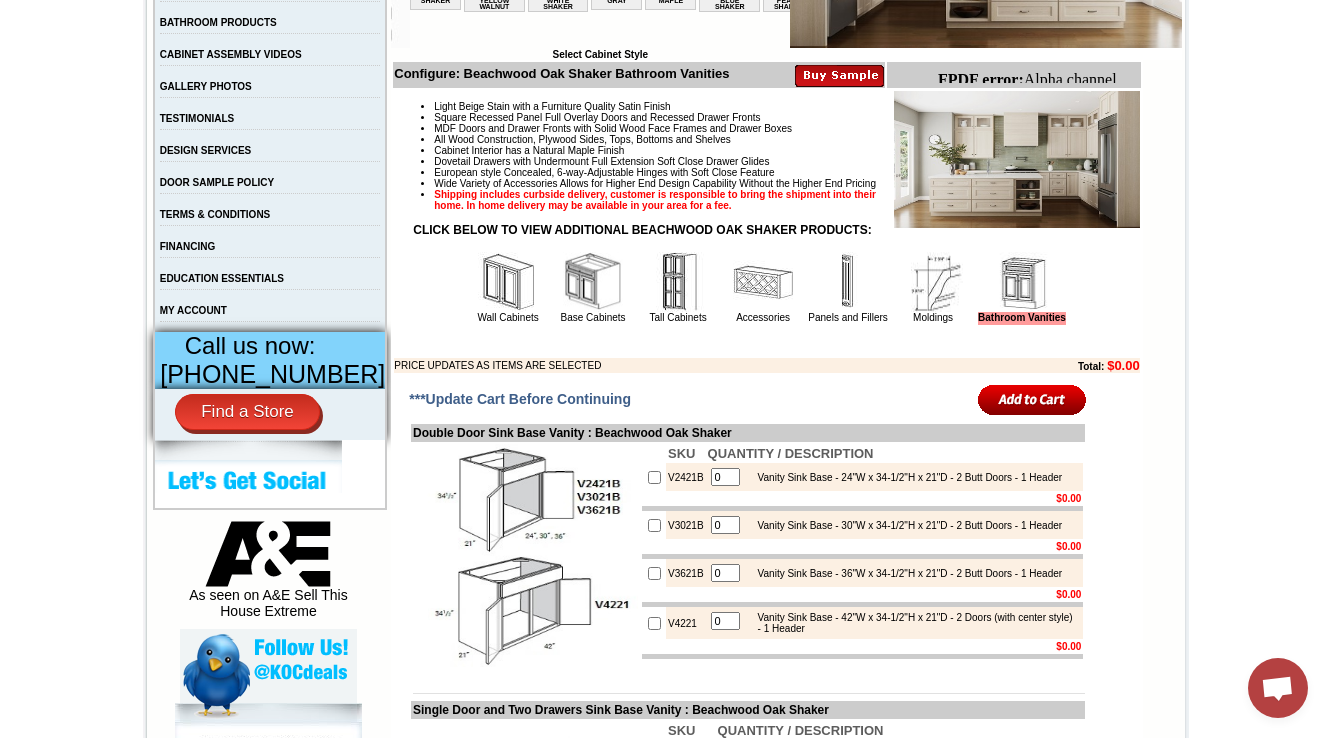 drag, startPoint x: 736, startPoint y: 376, endPoint x: 743, endPoint y: 366, distance: 12.206555 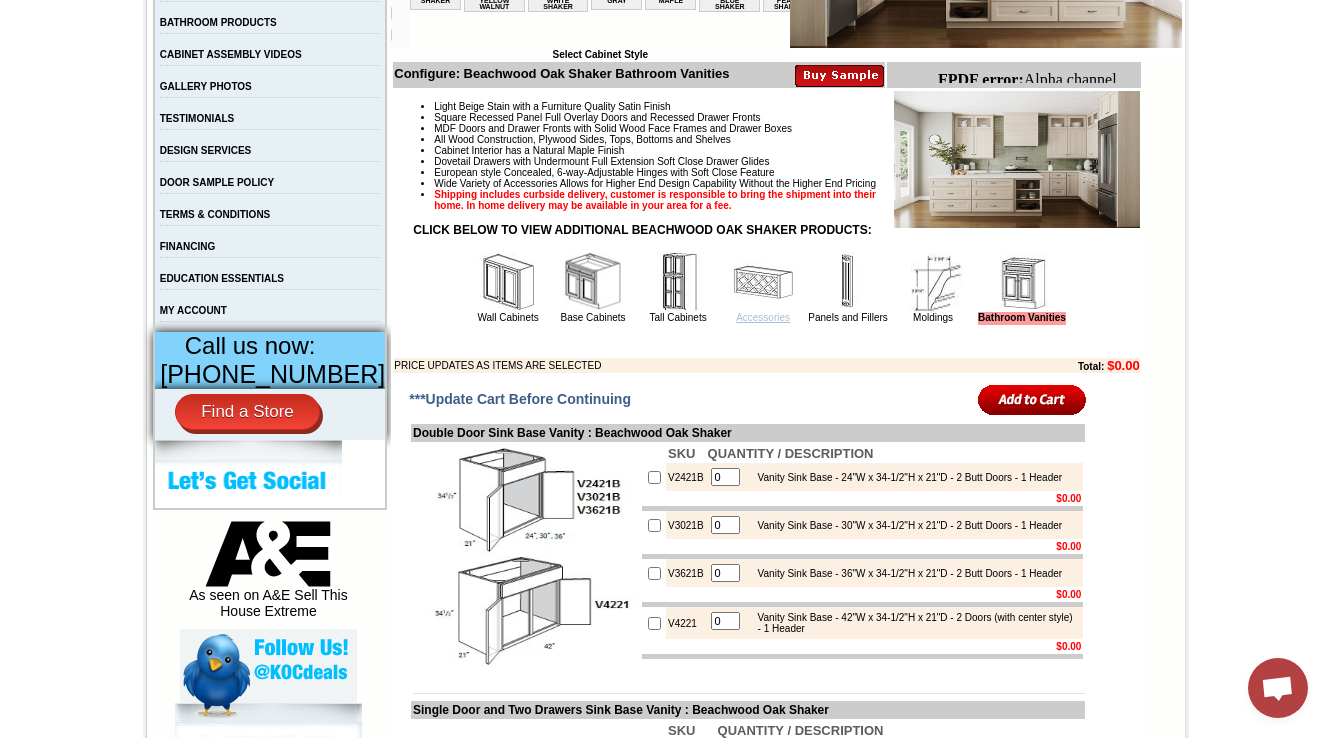 click on "Accessories" at bounding box center (763, 317) 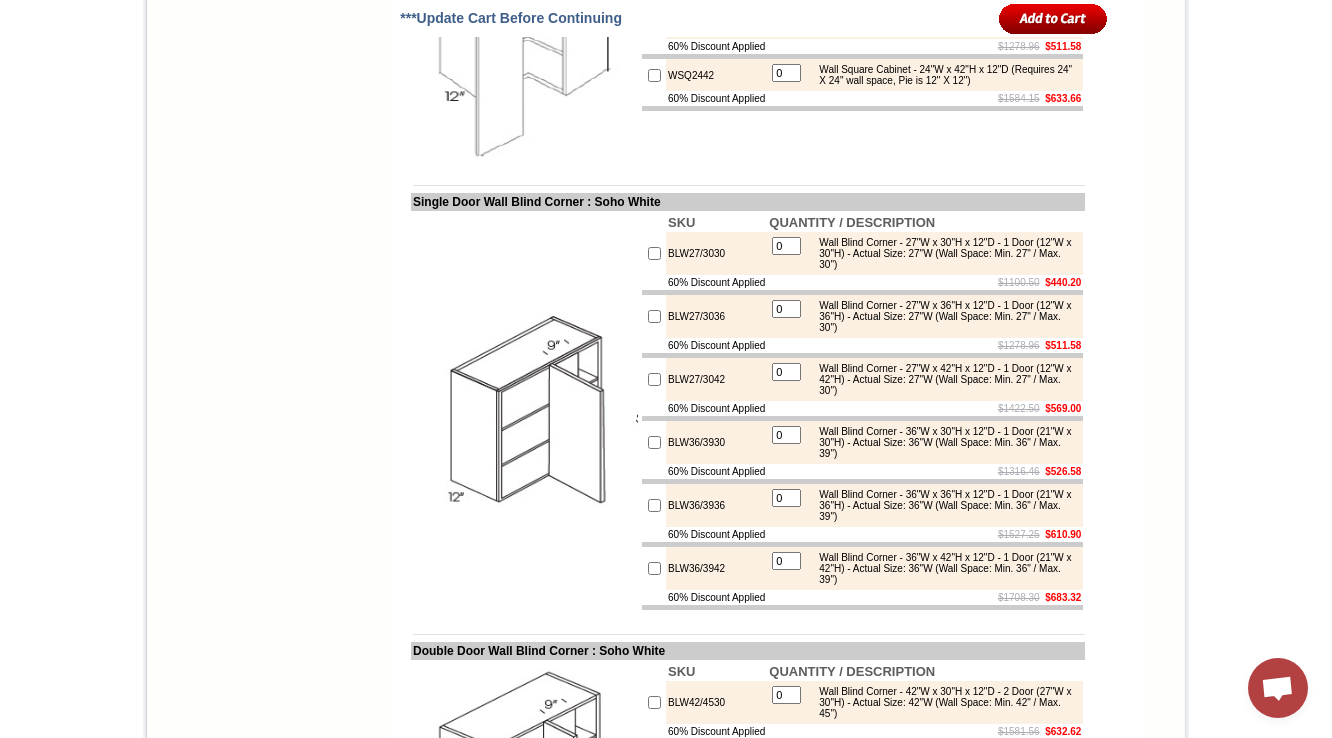 scroll, scrollTop: 4613, scrollLeft: 0, axis: vertical 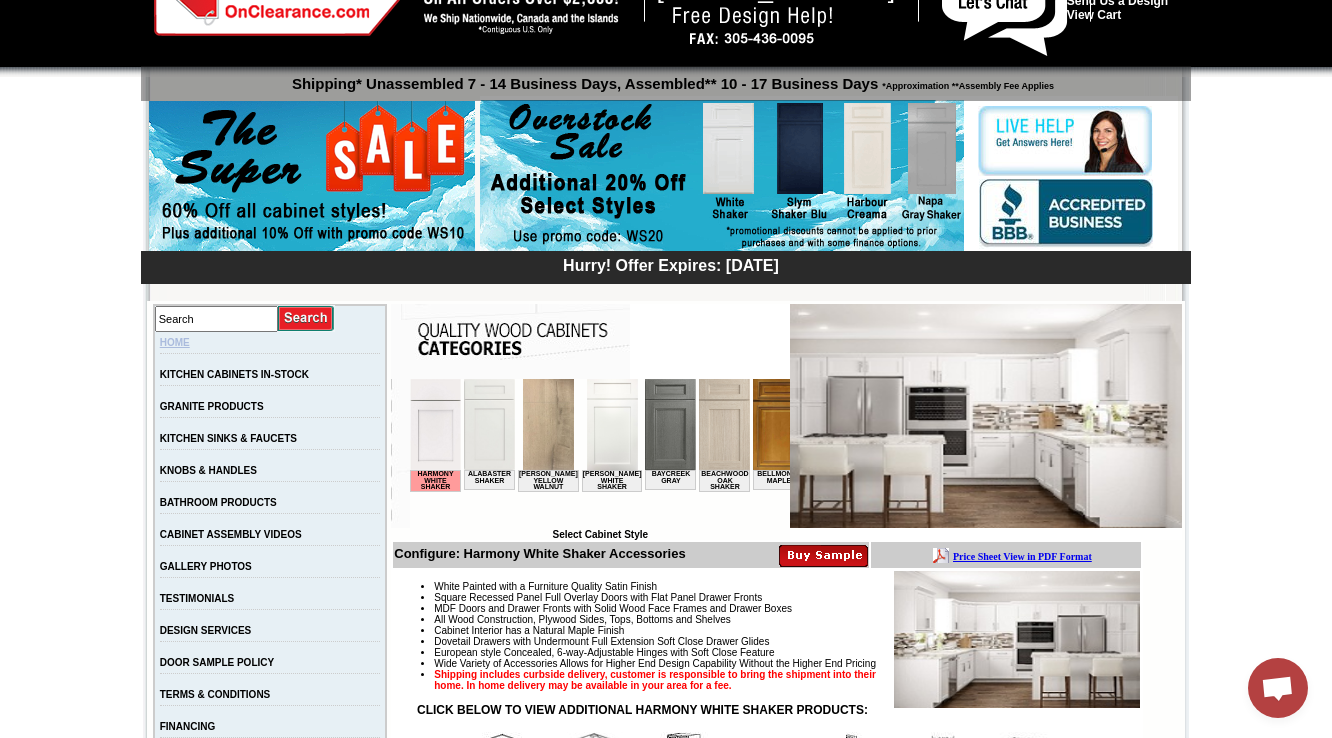 click on "HOME" at bounding box center [175, 342] 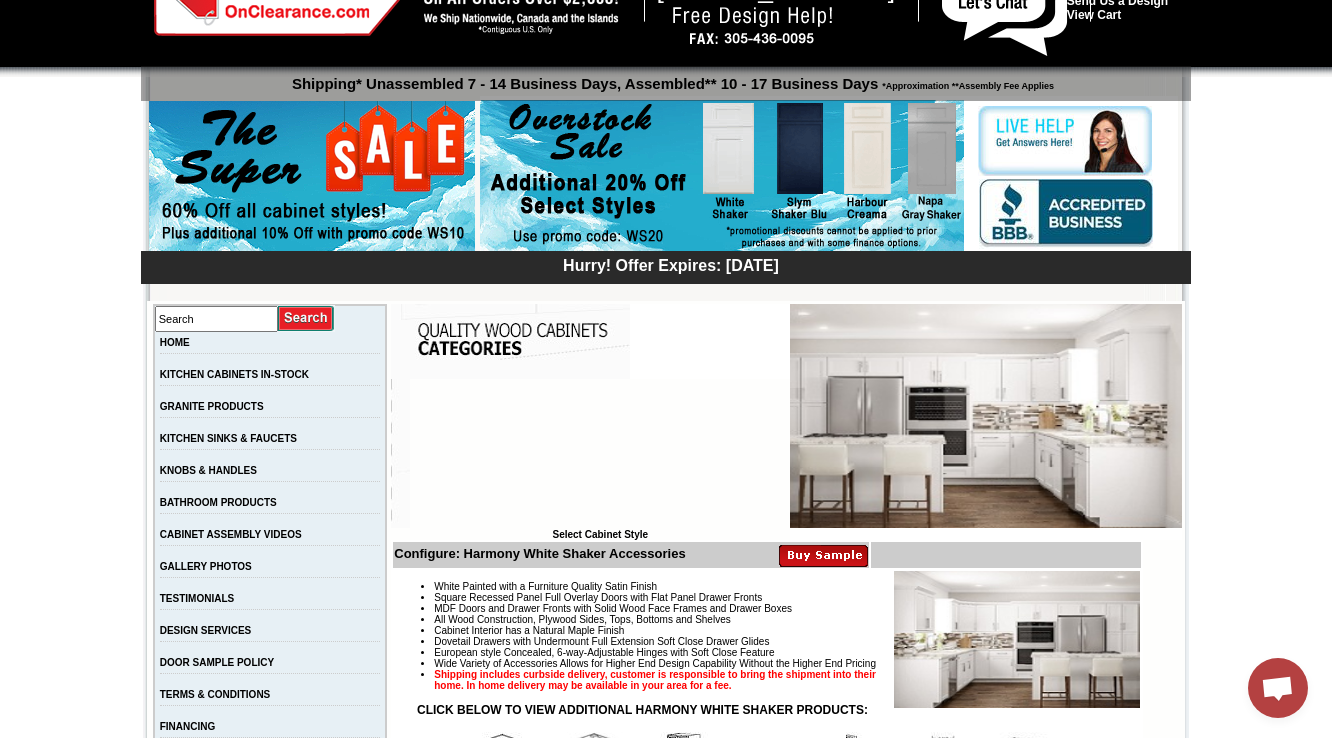 scroll, scrollTop: 80, scrollLeft: 0, axis: vertical 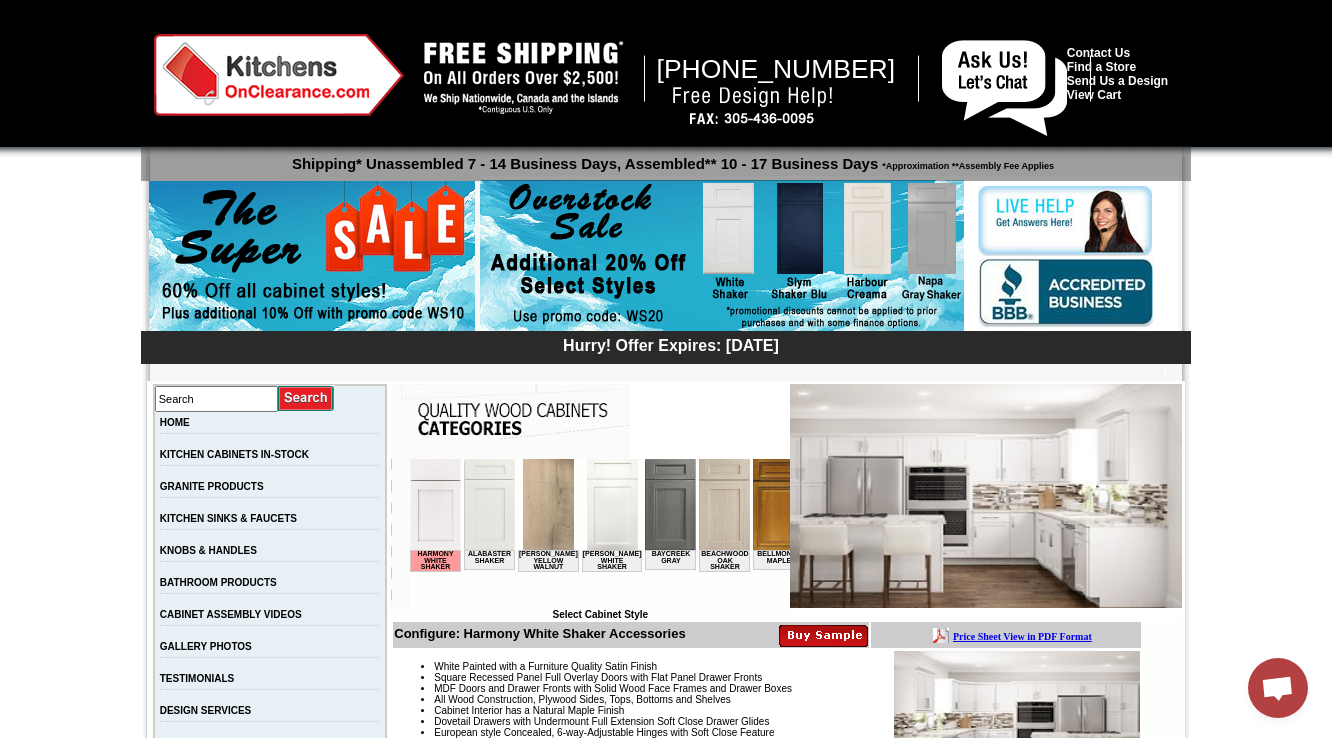 click on "1-888-621-0851
Contact Us   Find a Store   Send Us a Design   View Cart
Shipping* Unassembled 7 - 14 Business Days, Assembled** 10 - 17 Business Days
*Approximation **Assembly Fee Applies
Hurry! Offer Expires: Friday August 1st, 2025
Search
HOME
KITCHEN CABINETS IN-STOCK
GRANITE PRODUCTS" at bounding box center [666, 5709] 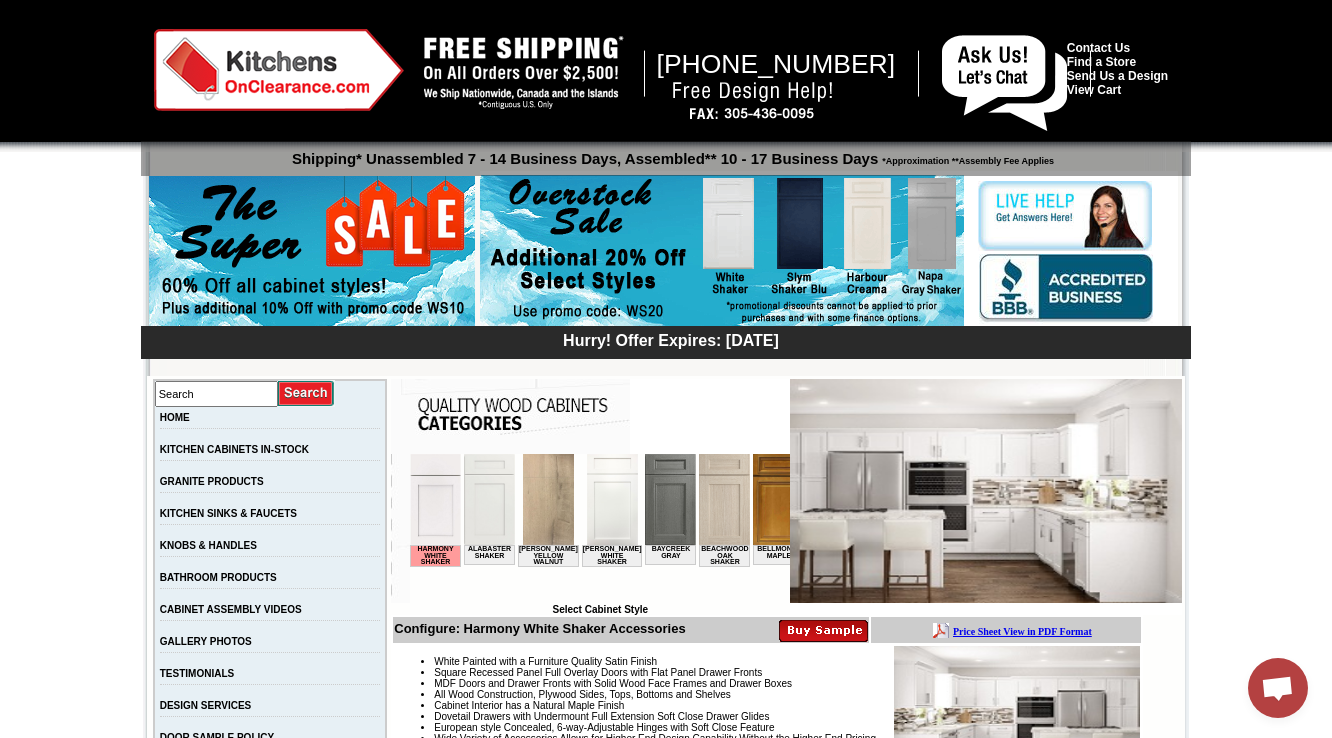 scroll, scrollTop: 320, scrollLeft: 0, axis: vertical 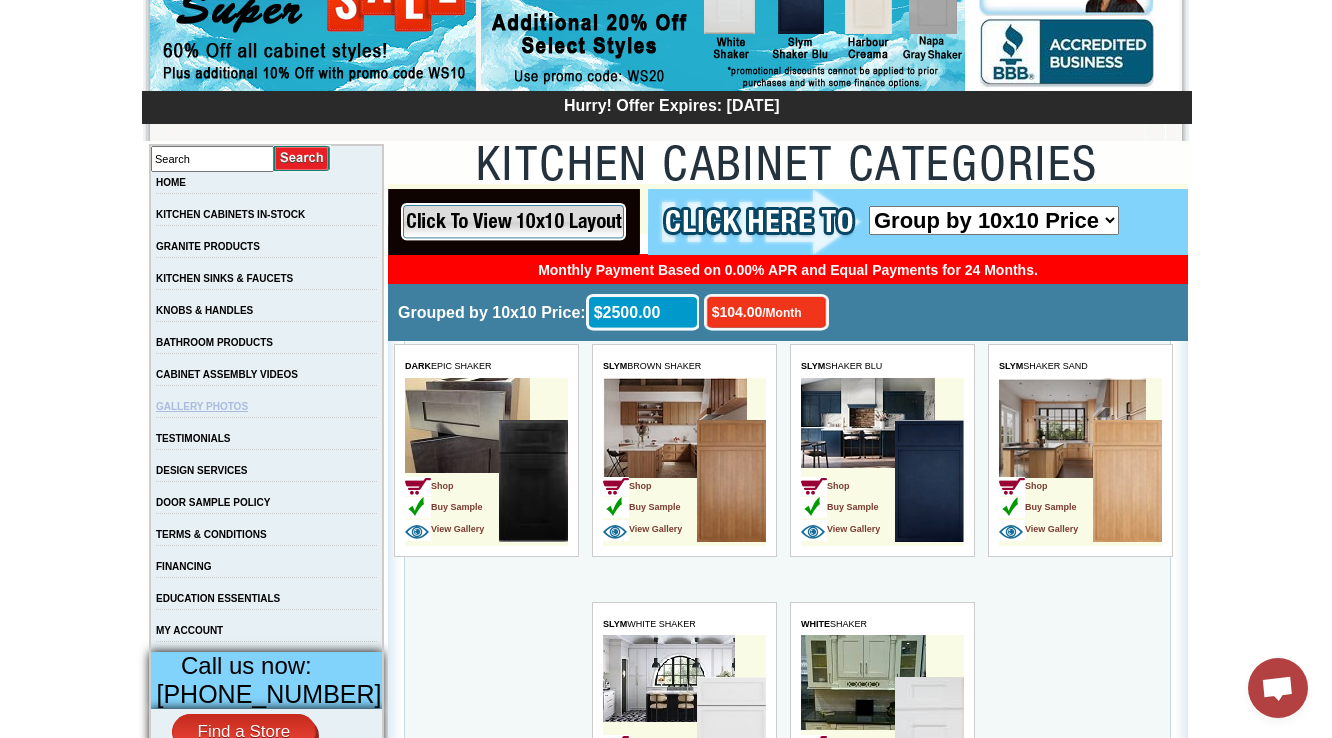 click on "GALLERY PHOTOS" at bounding box center [202, 406] 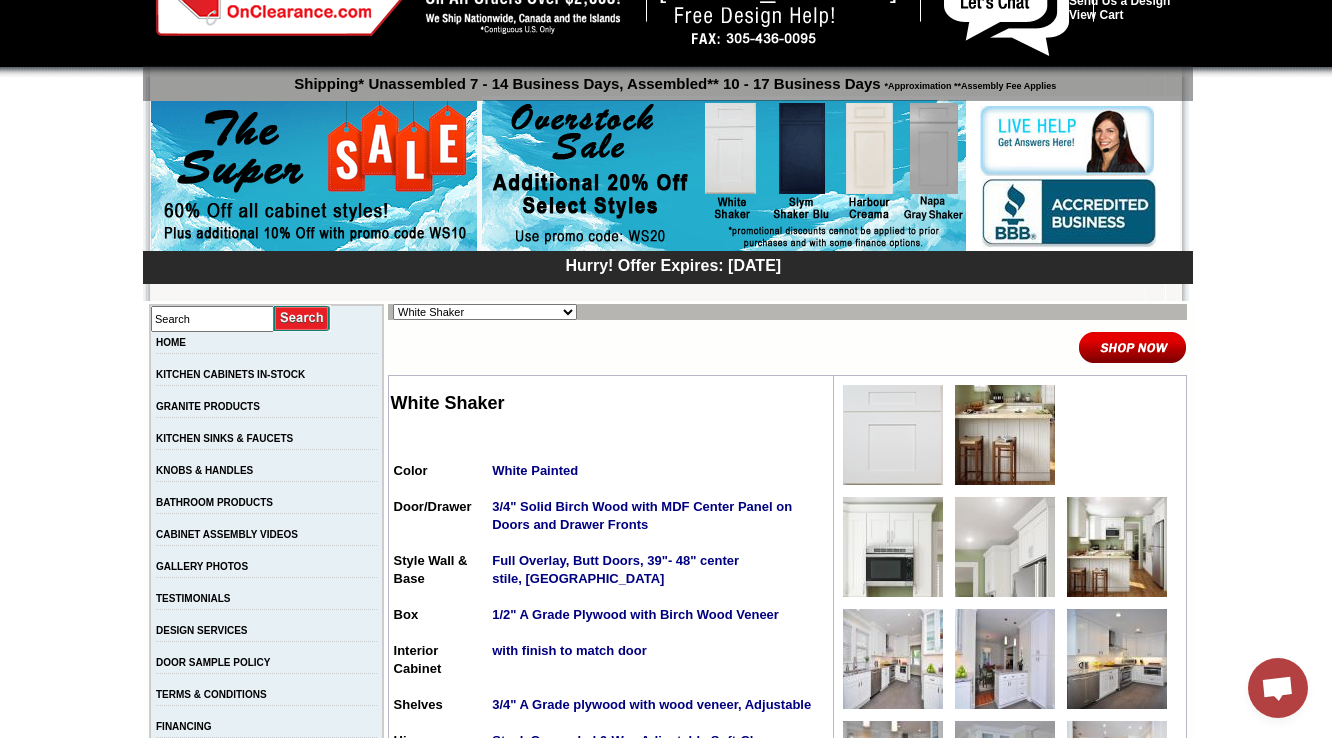 scroll, scrollTop: 160, scrollLeft: 0, axis: vertical 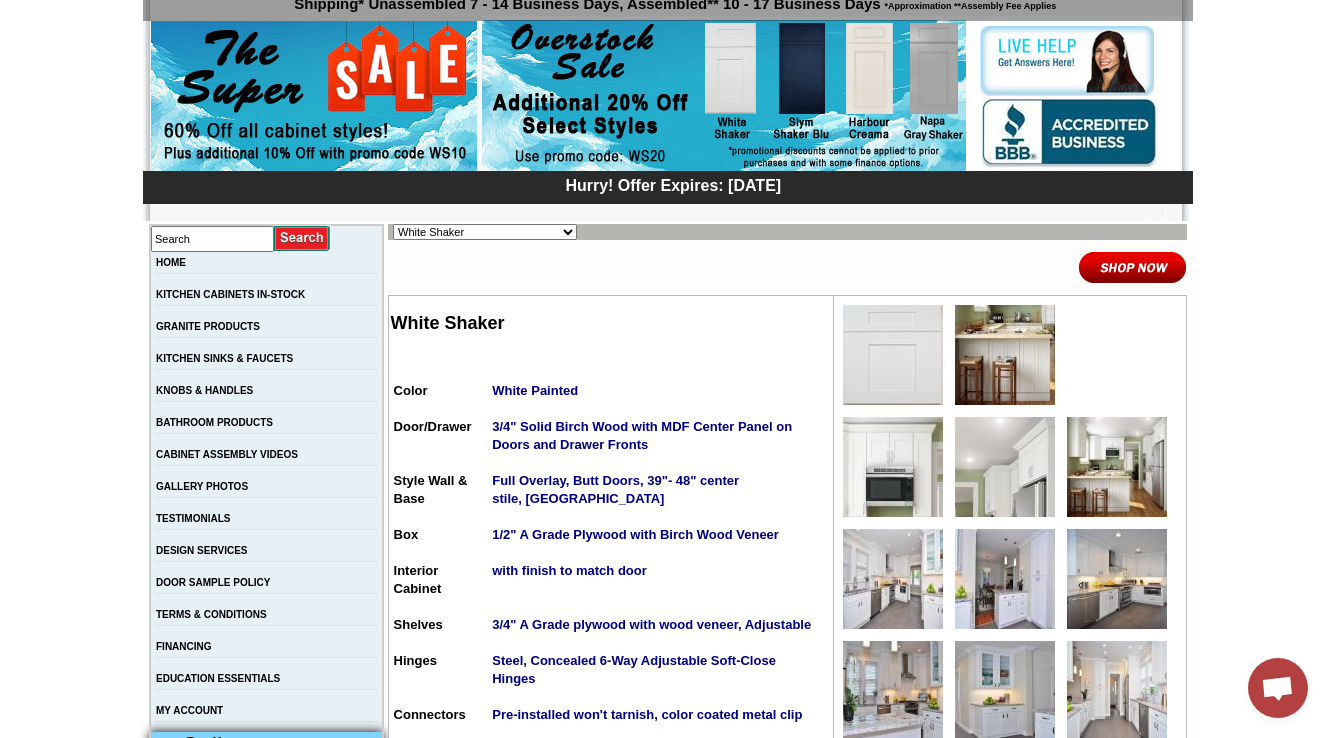click on "Alabaster Shaker [PERSON_NAME] Yellow Walnut [PERSON_NAME] Shaker Baycreek Gray Beachwood Oak Shaker Bellmonte Maple [PERSON_NAME] Blue Shaker Black Pearl Shaker Black Valley Shaker Blue Aura Shaker Blue Linen Blue Night Blue Royalle Blue Valley Shaker Brentwood Shaker Charlotte Spice Concord Cherry Shaker Cream Valley Shaker Dark Epic Shaker Della Gloss Slate [PERSON_NAME] White [PERSON_NAME] Gloss Ebony Stained Shaker Galvyston Green Shaker Gray Mist Hanover Stone Harbour Creama Harmony Shaker Mist Harmony White Shaker Honey Oak Kentwood Natural Shaker Landmark Shaker Oak Madison Mahogany [GEOGRAPHIC_DATA] [GEOGRAPHIC_DATA] [GEOGRAPHIC_DATA] [GEOGRAPHIC_DATA] [GEOGRAPHIC_DATA] White Maxwell Yellow Oak Merrimac Cinder Monterey Grey Mountain Gray Napa Gray Shaker [PERSON_NAME] Matte Sand [PERSON_NAME] Ocean Matte Oxford White Polished Ivory Rayne Blue Matte Rayne Matte Black Rayne Matte Green Rayne White Matte Salona Sage Seattle Gray Silver Horizon Slym Brown Shaker Slym Shaker Blu Slym Shaker Oak Slym Shaker Sand Slym White Shaker Soho White [PERSON_NAME] Shaker" at bounding box center [485, 232] 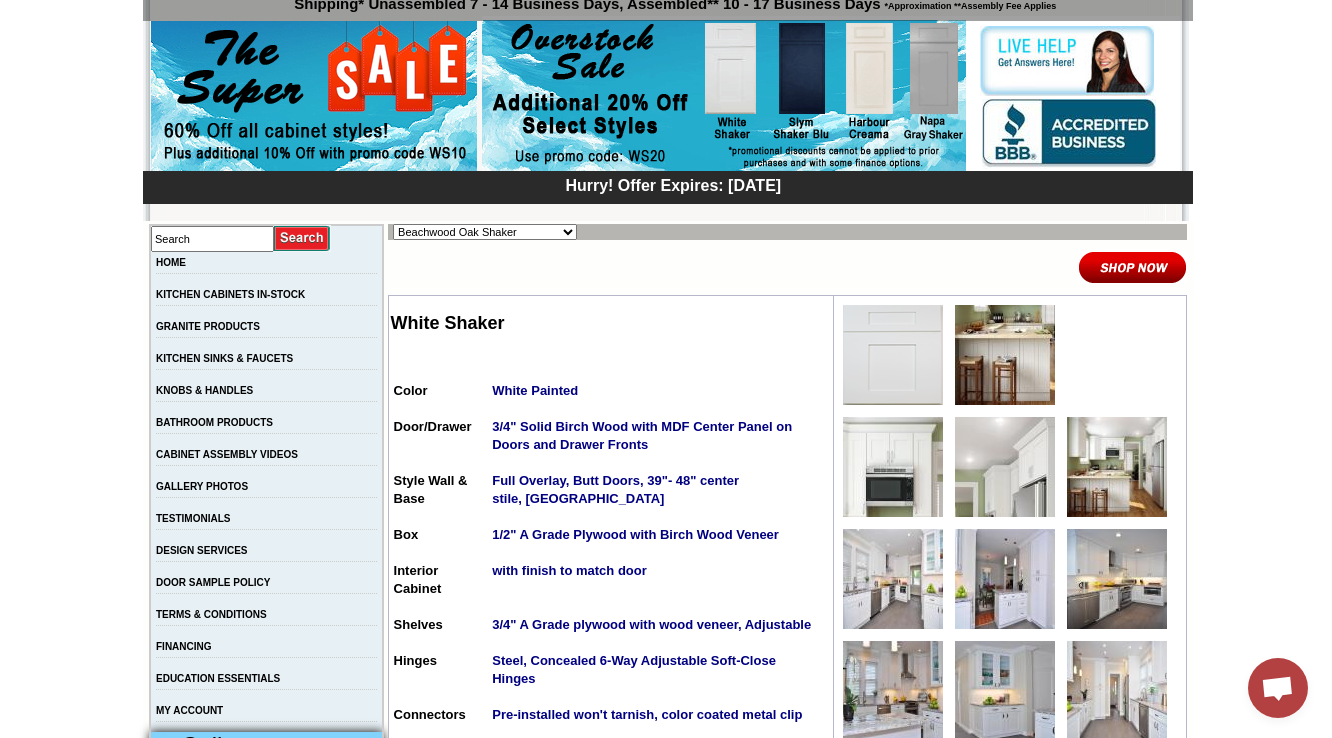 click on "Alabaster Shaker Altmann Yellow Walnut Ashton White Shaker Baycreek Gray Beachwood Oak Shaker Bellmonte Maple Belton Blue Shaker Black Pearl Shaker Black Valley Shaker Blue Aura Shaker Blue Linen Blue Night Blue Royalle Blue Valley Shaker Brentwood Shaker Charlotte Spice Concord Cherry Shaker Cream Valley Shaker Dark Epic Shaker Della Gloss Slate Della Matte White Della White Gloss Ebony Stained Shaker Galvyston Green Shaker Gray Mist Hanover Stone Harbour Creama Harmony Shaker Mist Harmony White Shaker Honey Oak Kentwood Natural Shaker Landmark Shaker Oak Madison Mahogany Maple Manor Brown Manor Harvest Manor Slate Manor Stone Manor White Maxwell Yellow Oak Merrimac Cinder Monterey Grey Mountain Gray Napa Gray Shaker Nash Matte Sand Nash Ocean Matte Oxford White Polished Ivory Rayne Blue Matte Rayne Matte Black Rayne Matte Green Rayne White Matte Salona Sage Seattle Gray Silver Horizon Slym Brown Shaker Slym Shaker Blu Slym Shaker Oak Slym Shaker Sand Slym White Shaker Soho White Tamryn Green Shaker" at bounding box center (485, 232) 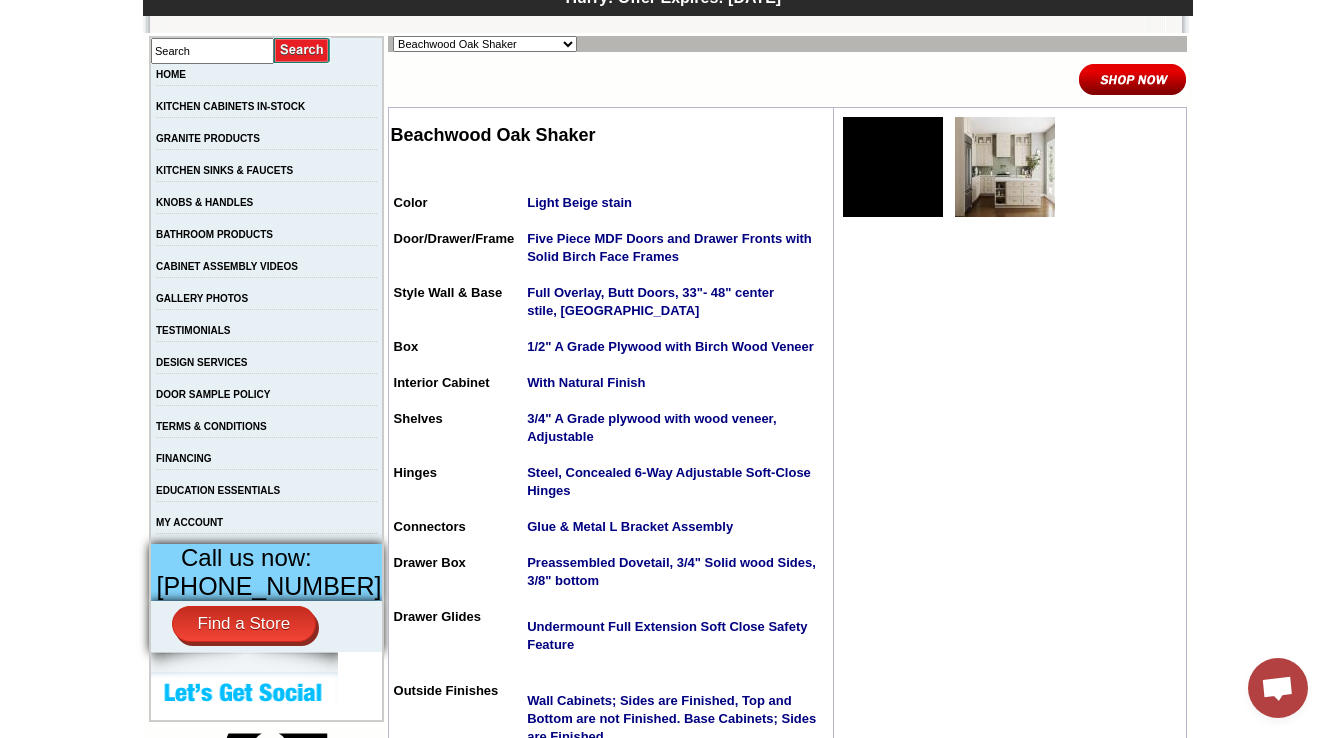 scroll, scrollTop: 320, scrollLeft: 0, axis: vertical 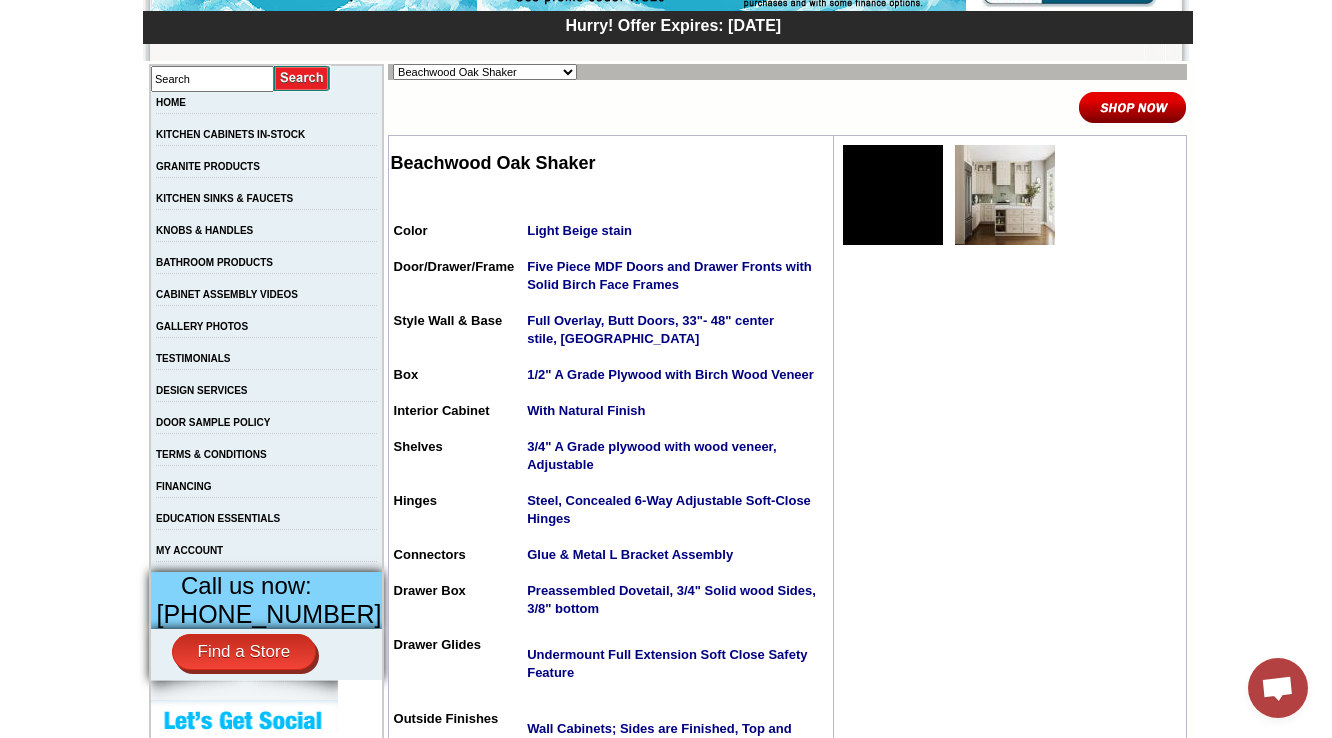 click at bounding box center [1010, 469] 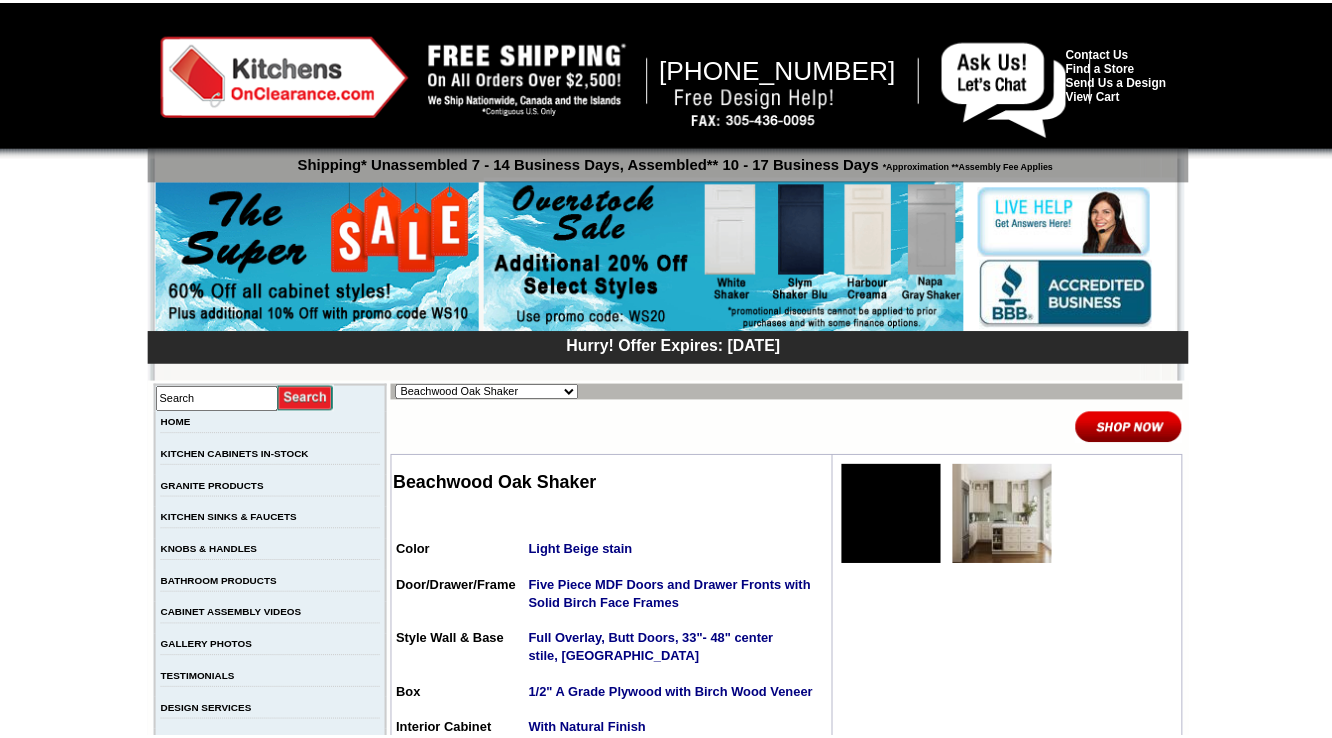 scroll, scrollTop: 320, scrollLeft: 0, axis: vertical 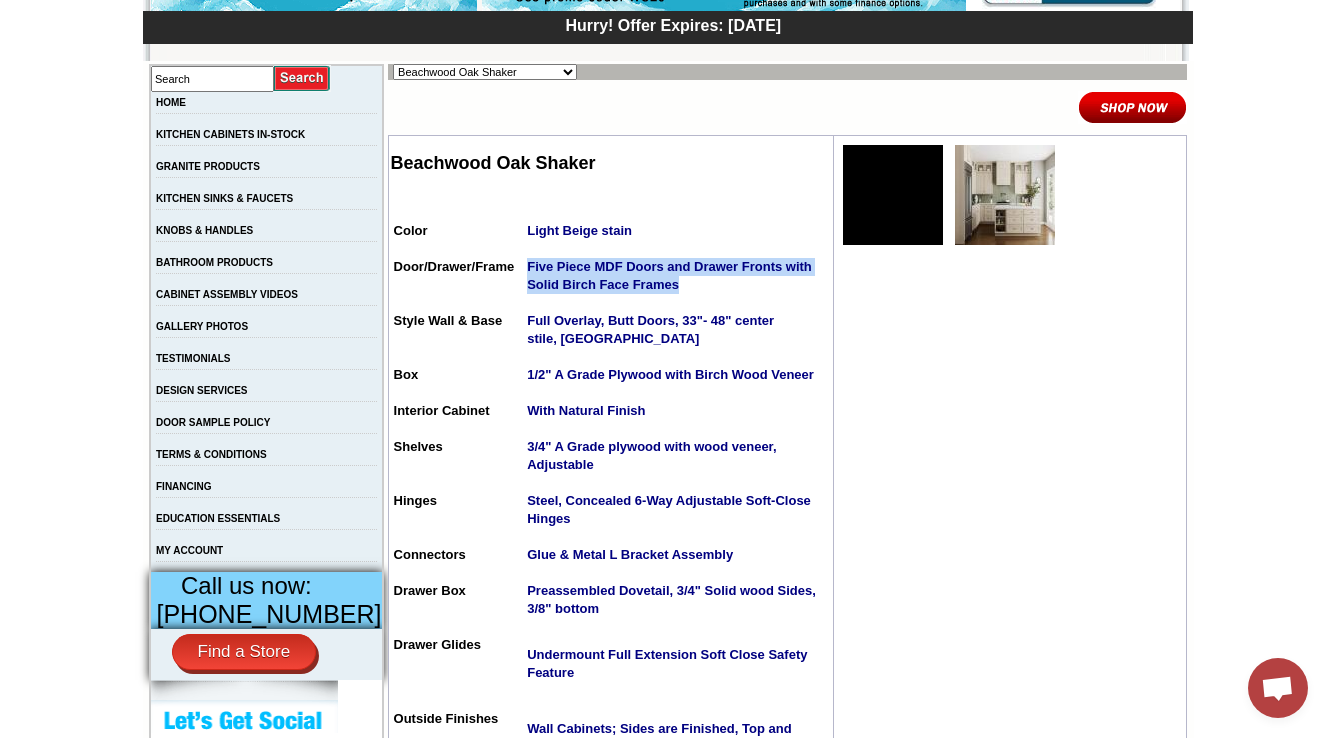 drag, startPoint x: 704, startPoint y: 290, endPoint x: 498, endPoint y: 262, distance: 207.89421 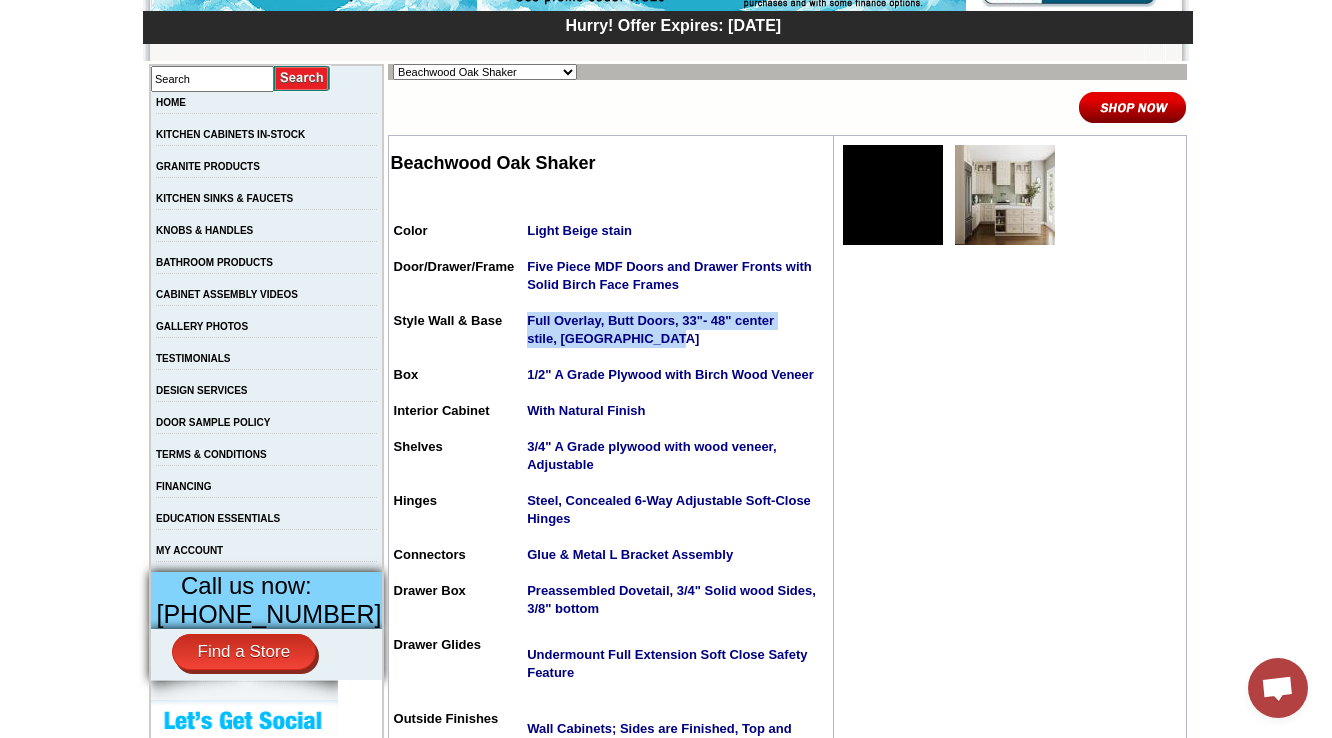 drag, startPoint x: 512, startPoint y: 319, endPoint x: 656, endPoint y: 334, distance: 144.77914 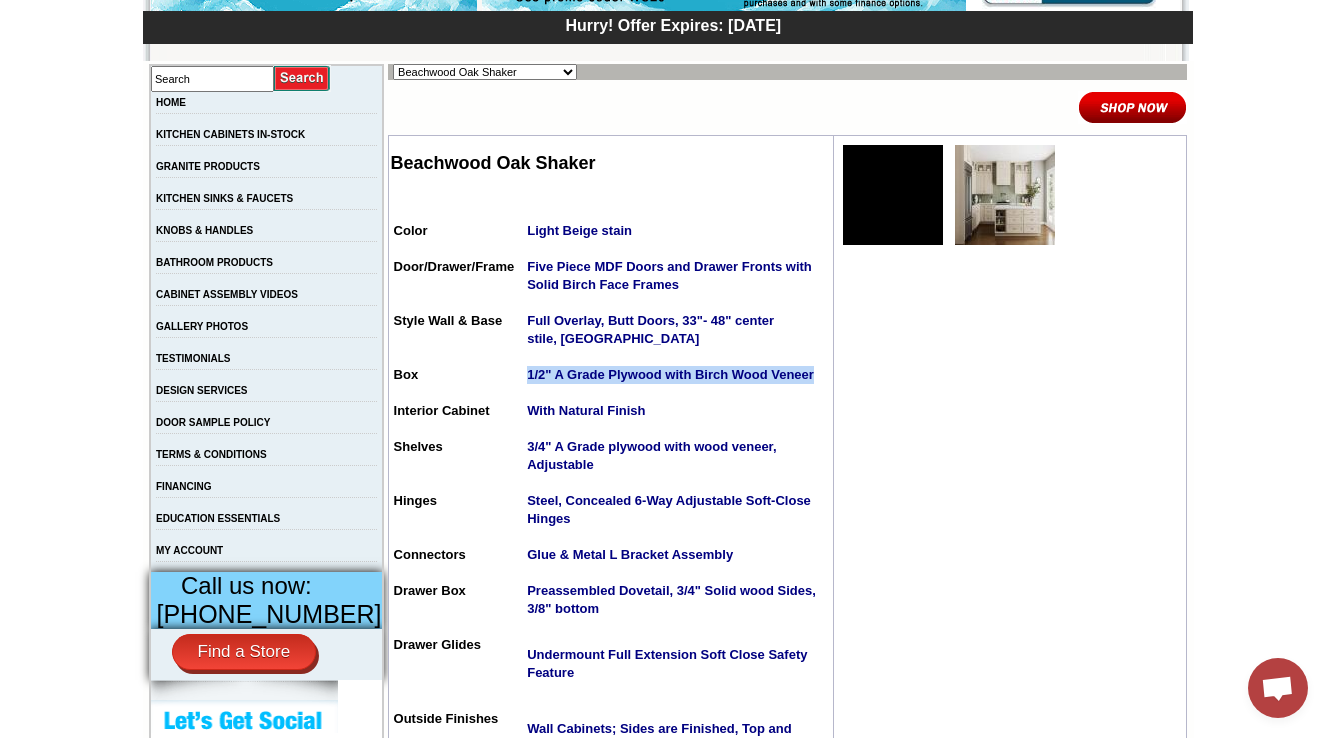 drag, startPoint x: 508, startPoint y: 377, endPoint x: 796, endPoint y: 380, distance: 288.01562 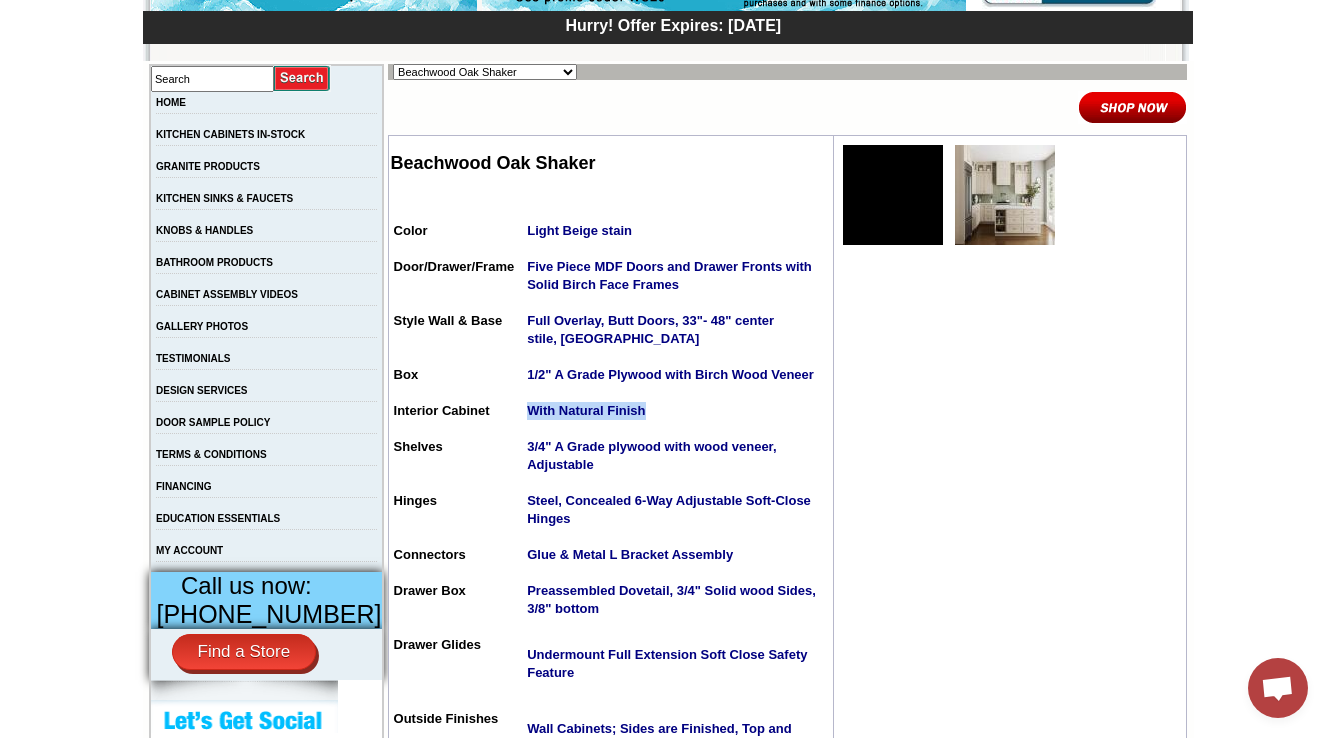 drag, startPoint x: 504, startPoint y: 415, endPoint x: 631, endPoint y: 411, distance: 127.06297 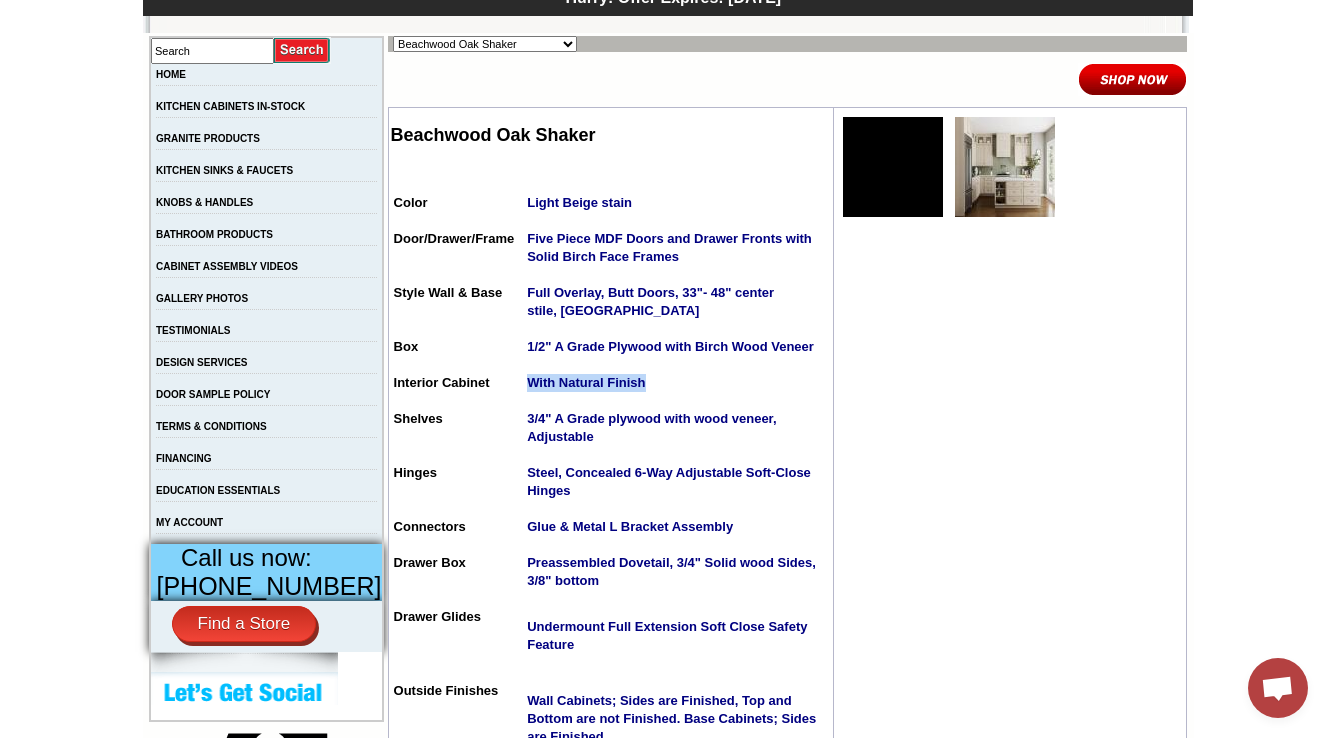 scroll, scrollTop: 400, scrollLeft: 0, axis: vertical 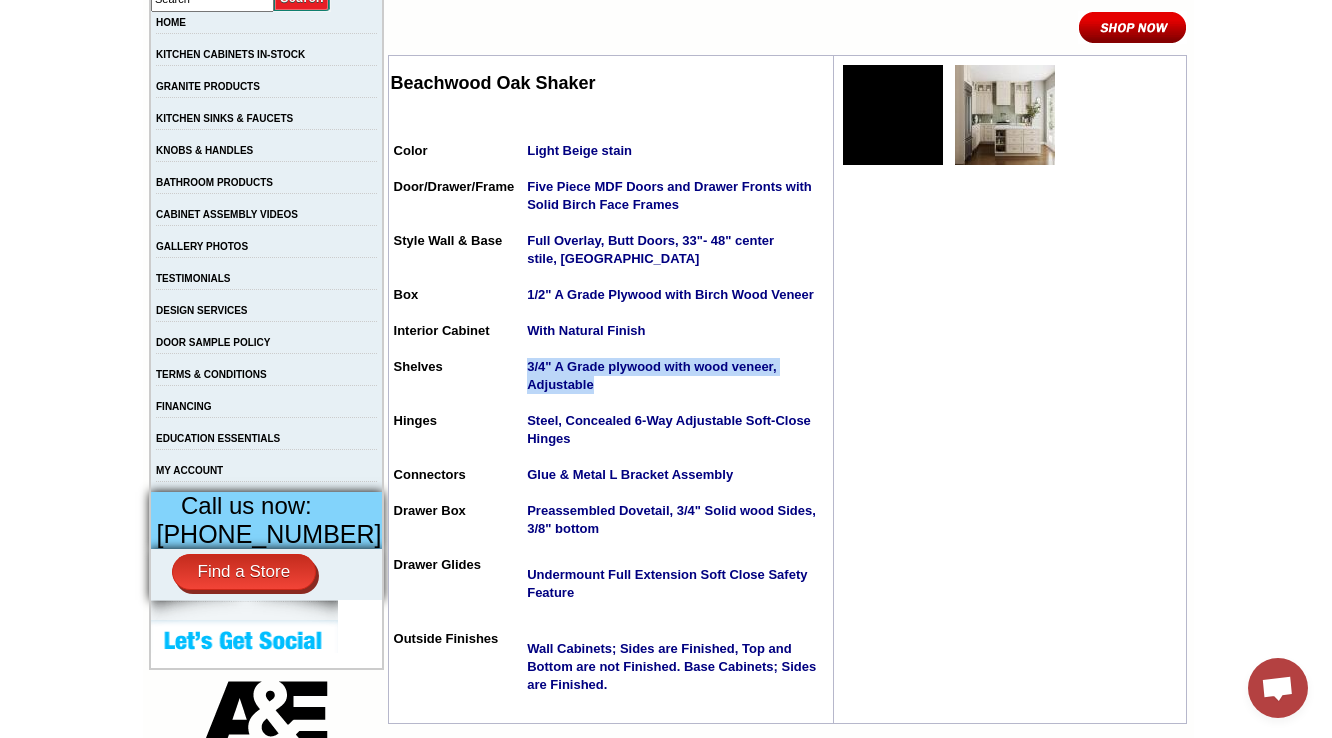 drag, startPoint x: 585, startPoint y: 389, endPoint x: 498, endPoint y: 360, distance: 91.706055 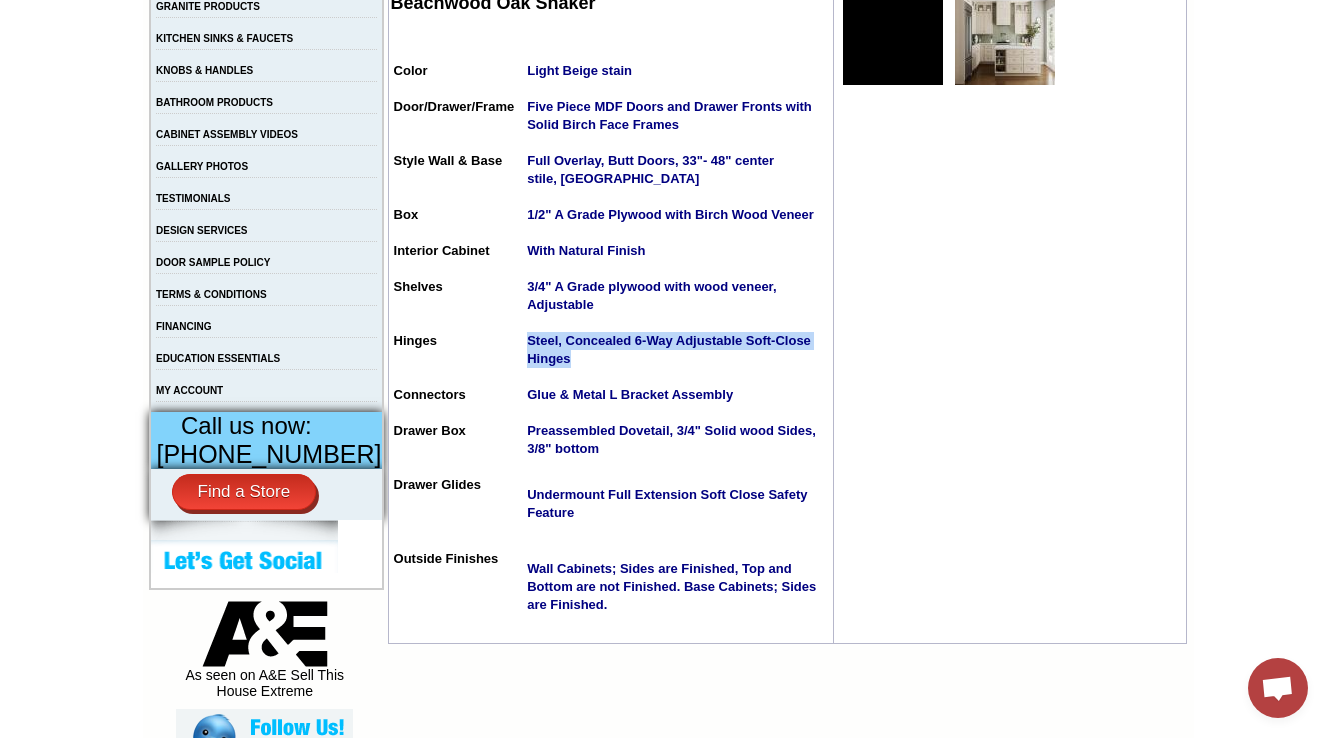 drag, startPoint x: 560, startPoint y: 365, endPoint x: 498, endPoint y: 336, distance: 68.44706 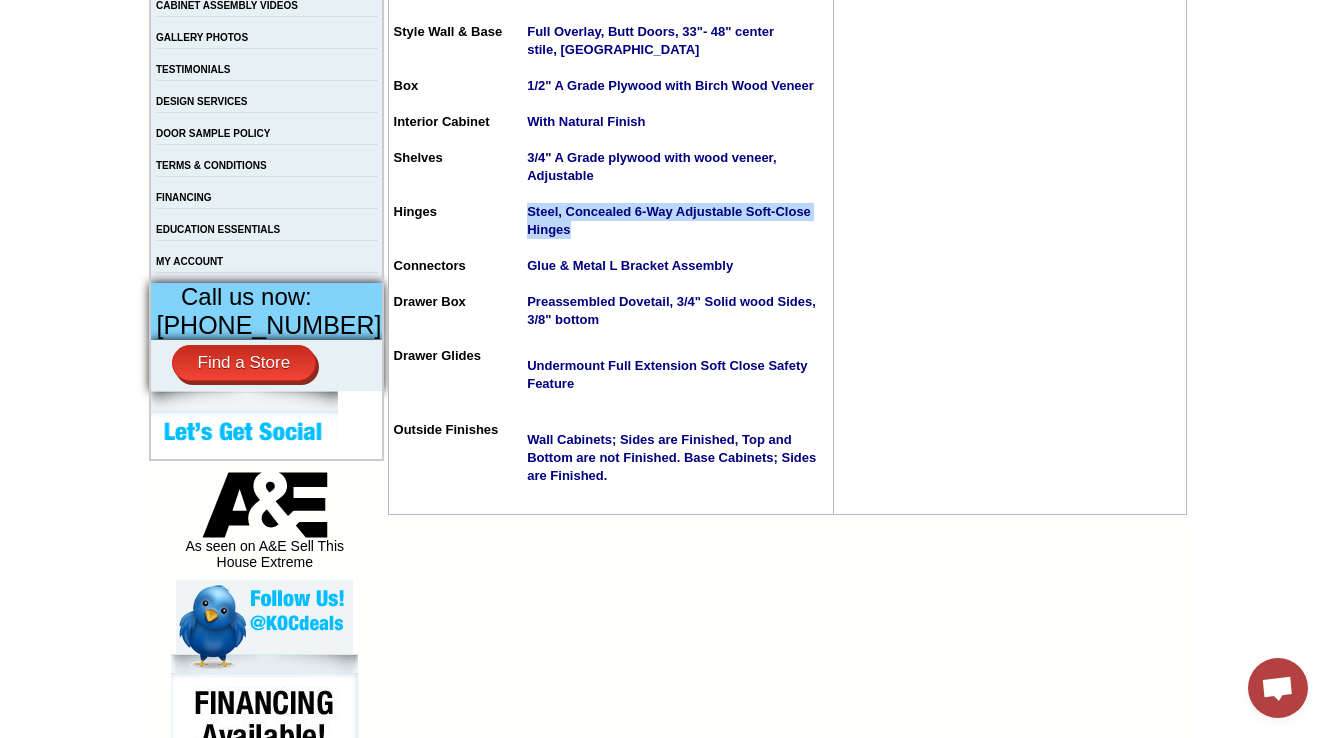 scroll, scrollTop: 640, scrollLeft: 0, axis: vertical 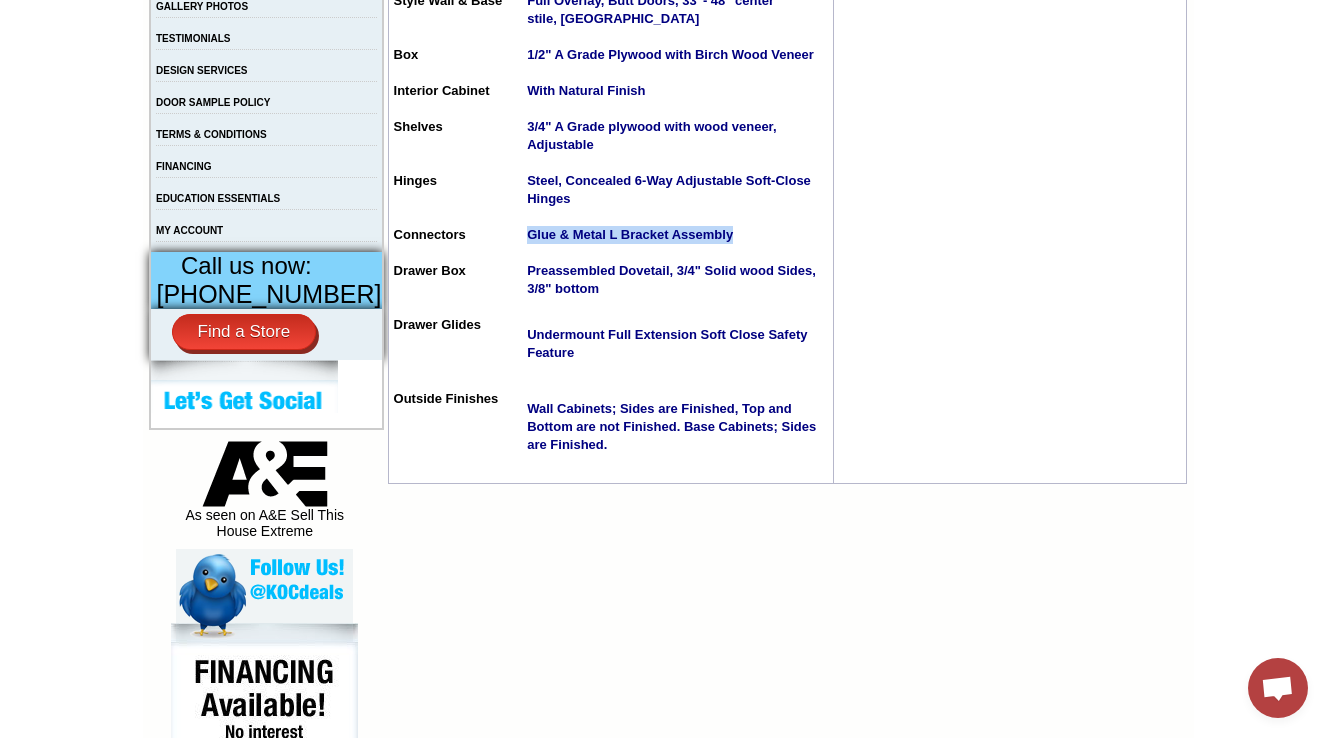 drag, startPoint x: 763, startPoint y: 236, endPoint x: 487, endPoint y: 227, distance: 276.1467 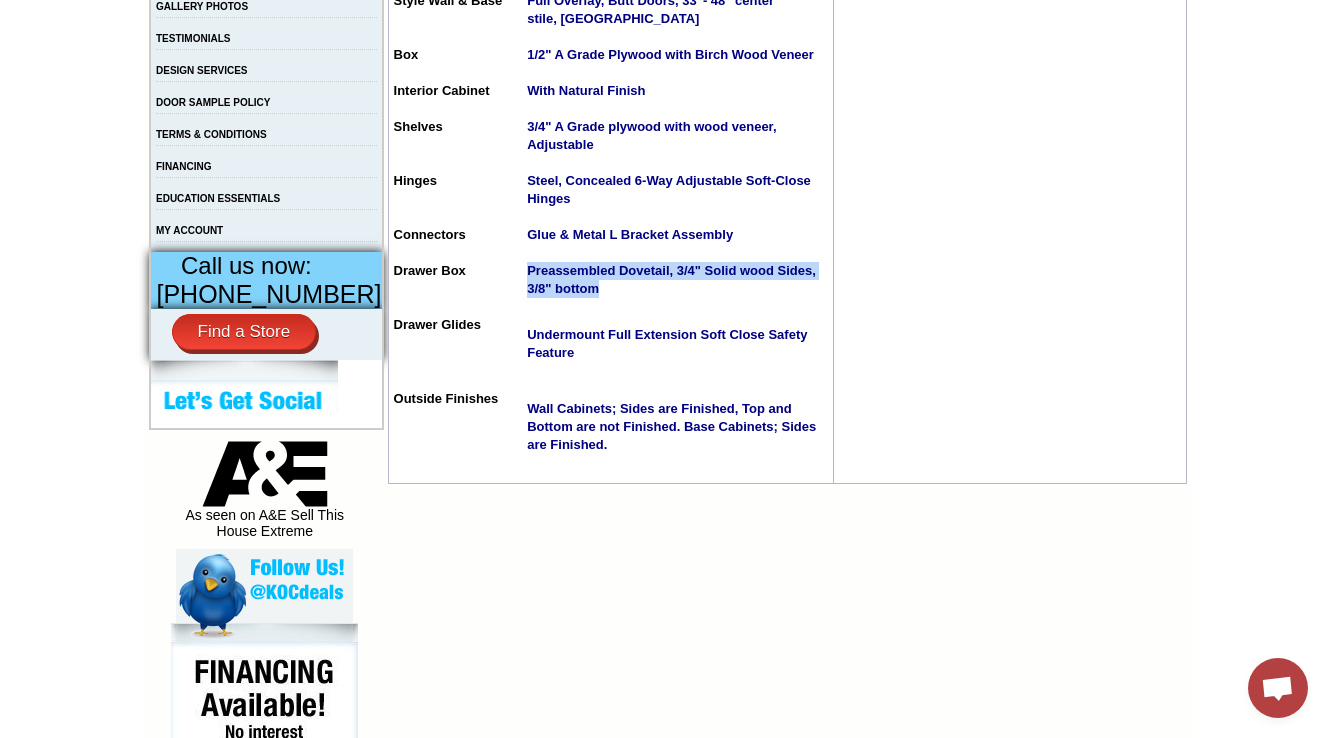 drag, startPoint x: 659, startPoint y: 297, endPoint x: 507, endPoint y: 276, distance: 153.4438 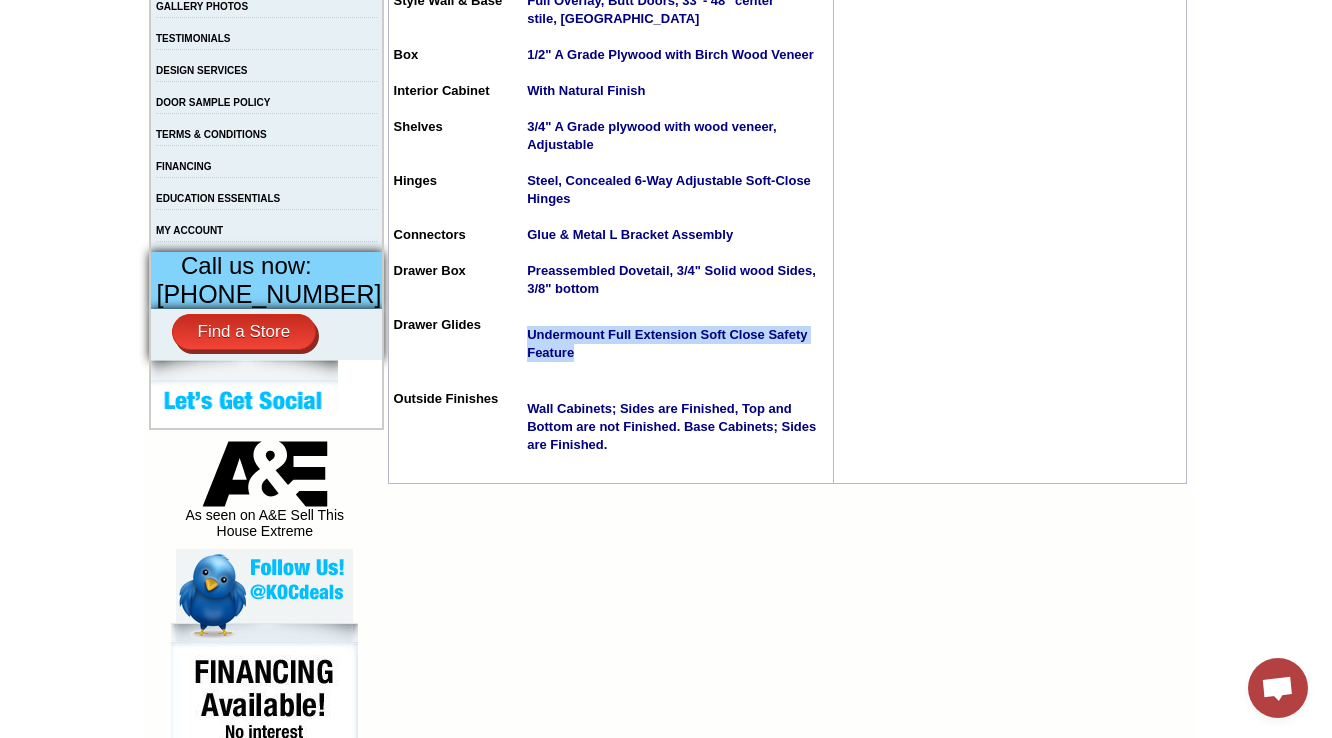 drag, startPoint x: 592, startPoint y: 360, endPoint x: 481, endPoint y: 333, distance: 114.236595 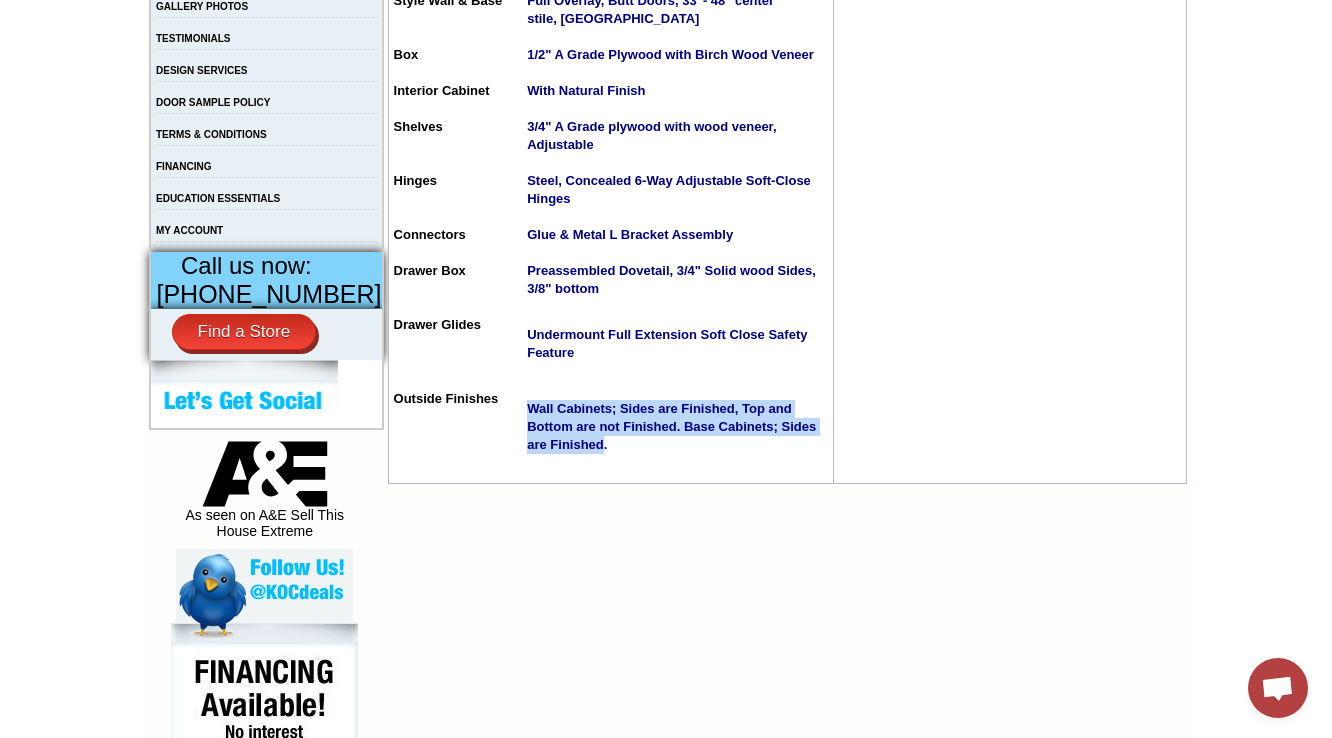 drag, startPoint x: 586, startPoint y: 452, endPoint x: 508, endPoint y: 411, distance: 88.11924 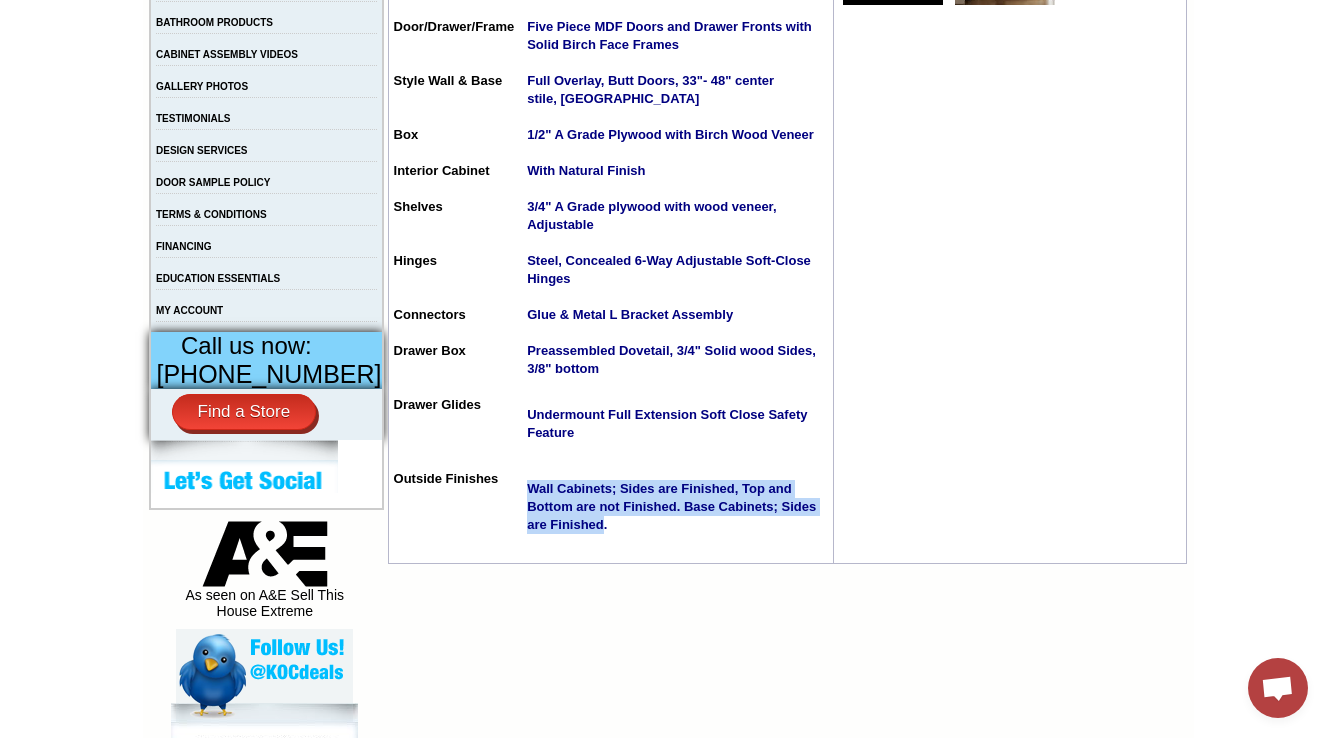 scroll, scrollTop: 320, scrollLeft: 0, axis: vertical 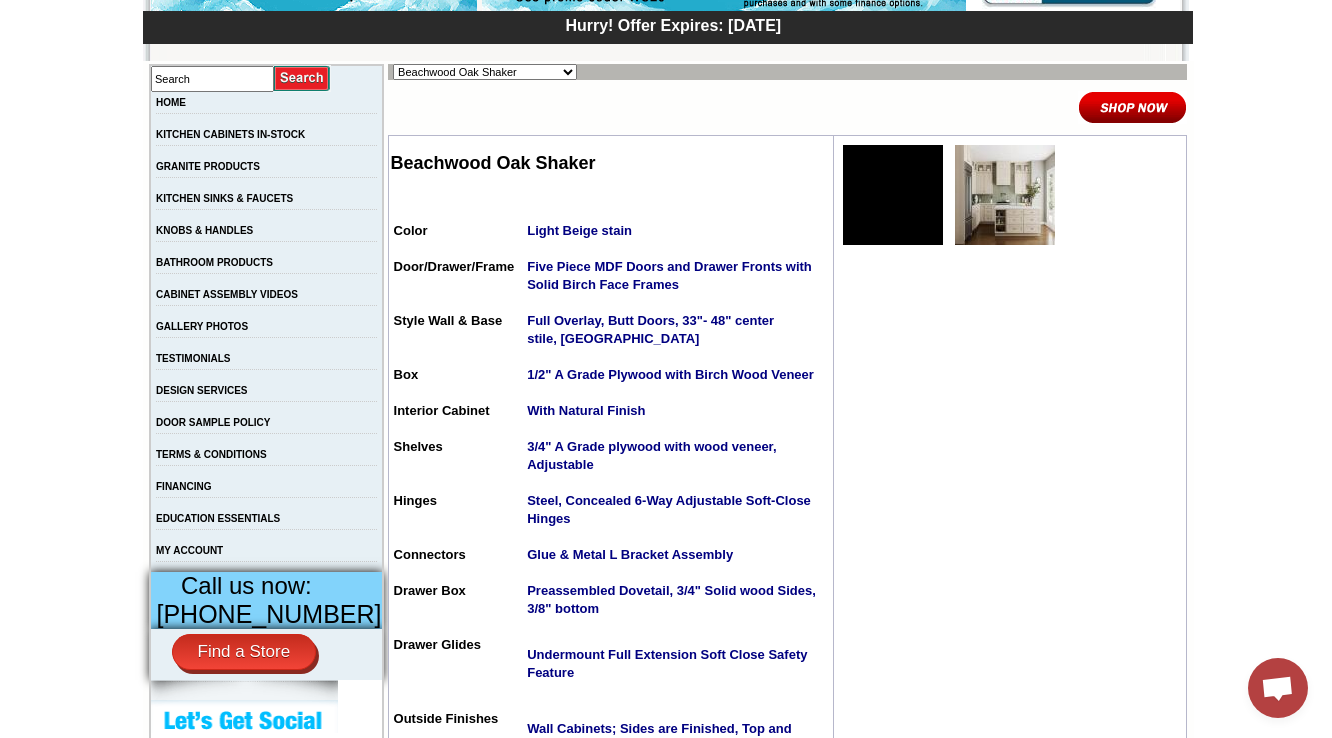 click at bounding box center [1010, 469] 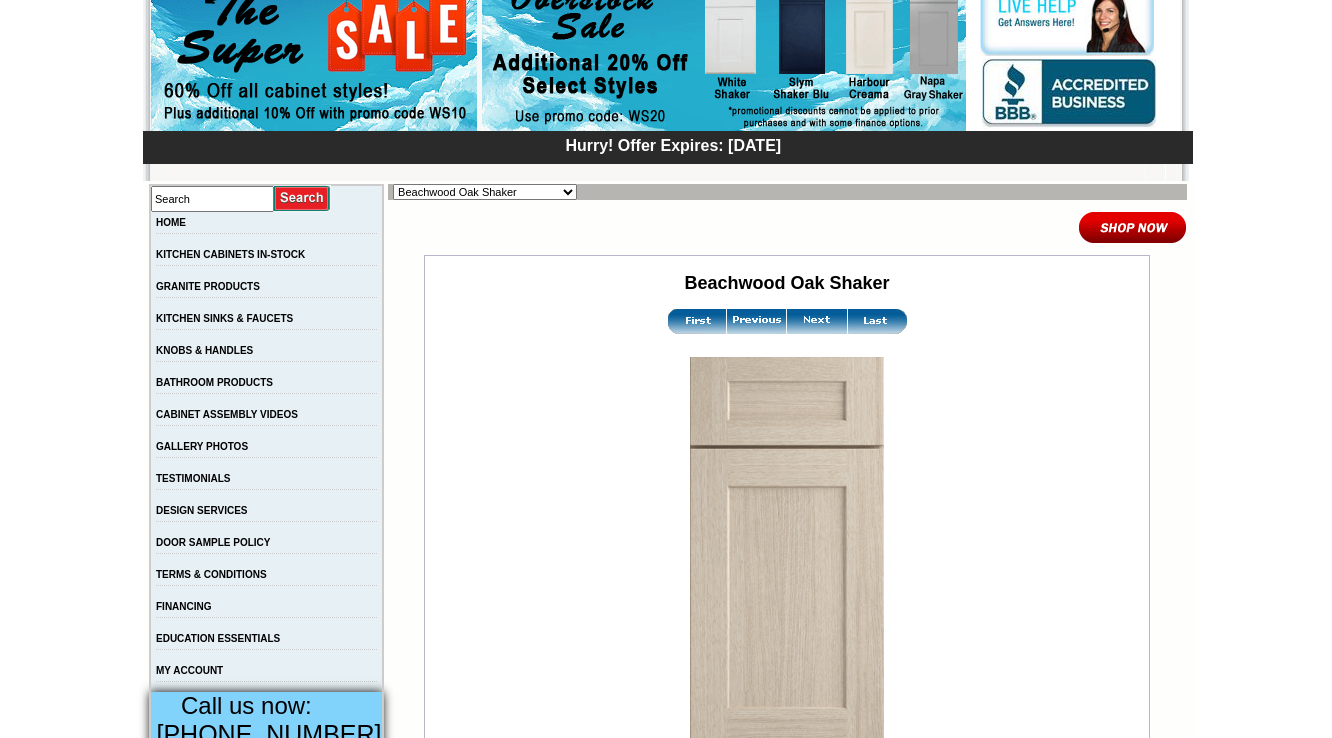 scroll, scrollTop: 240, scrollLeft: 0, axis: vertical 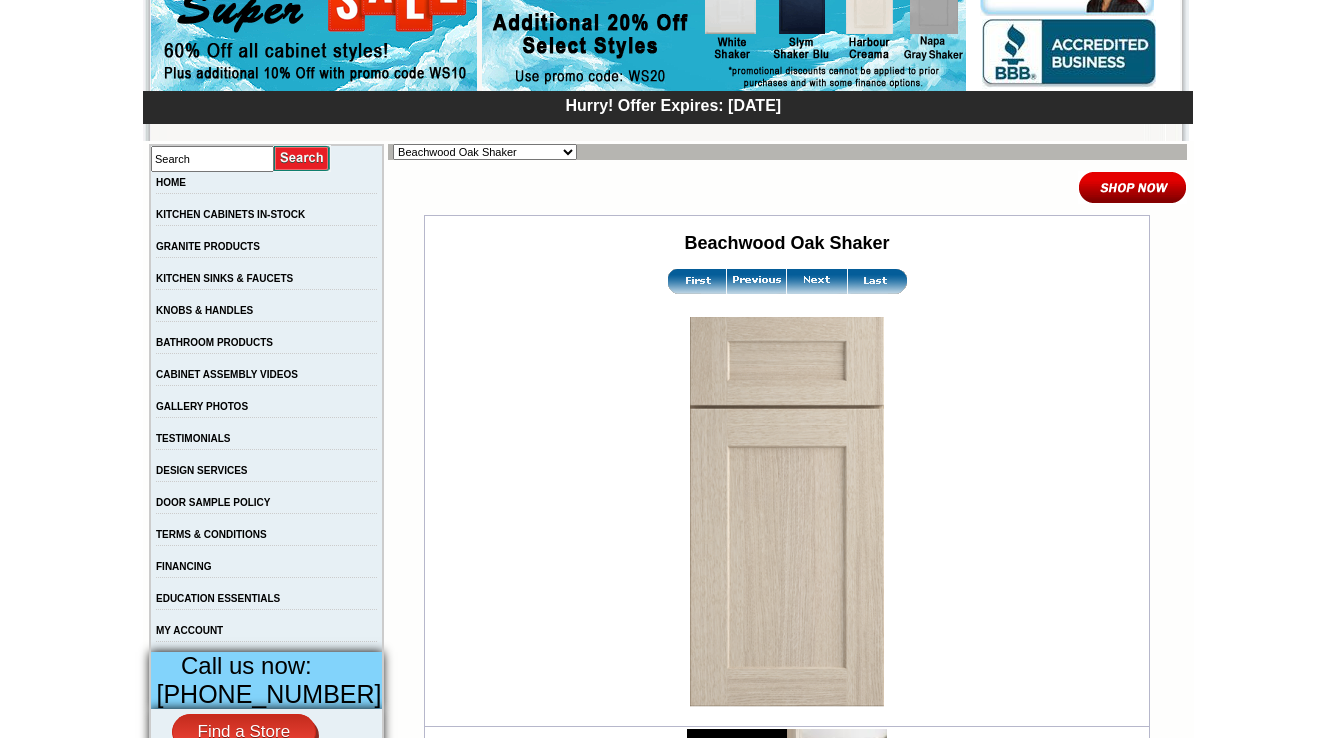click at bounding box center (877, 281) 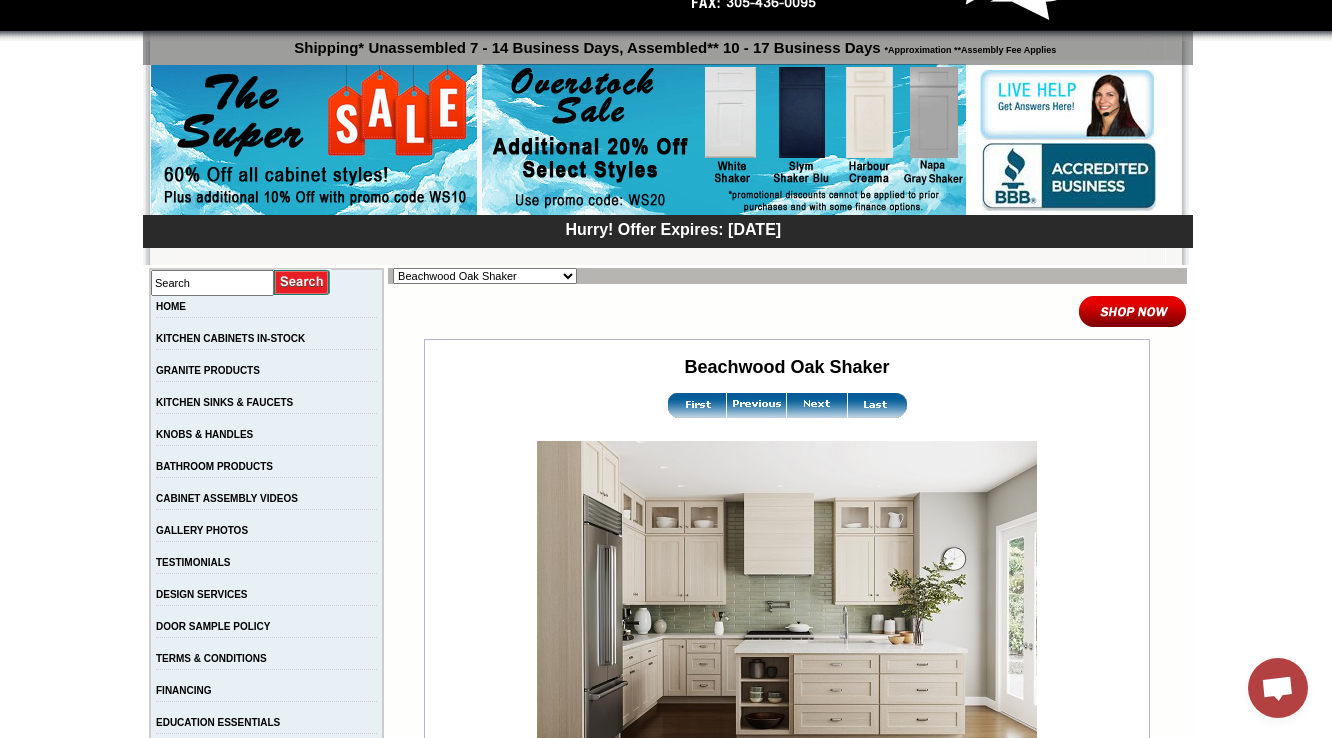 scroll, scrollTop: 0, scrollLeft: 0, axis: both 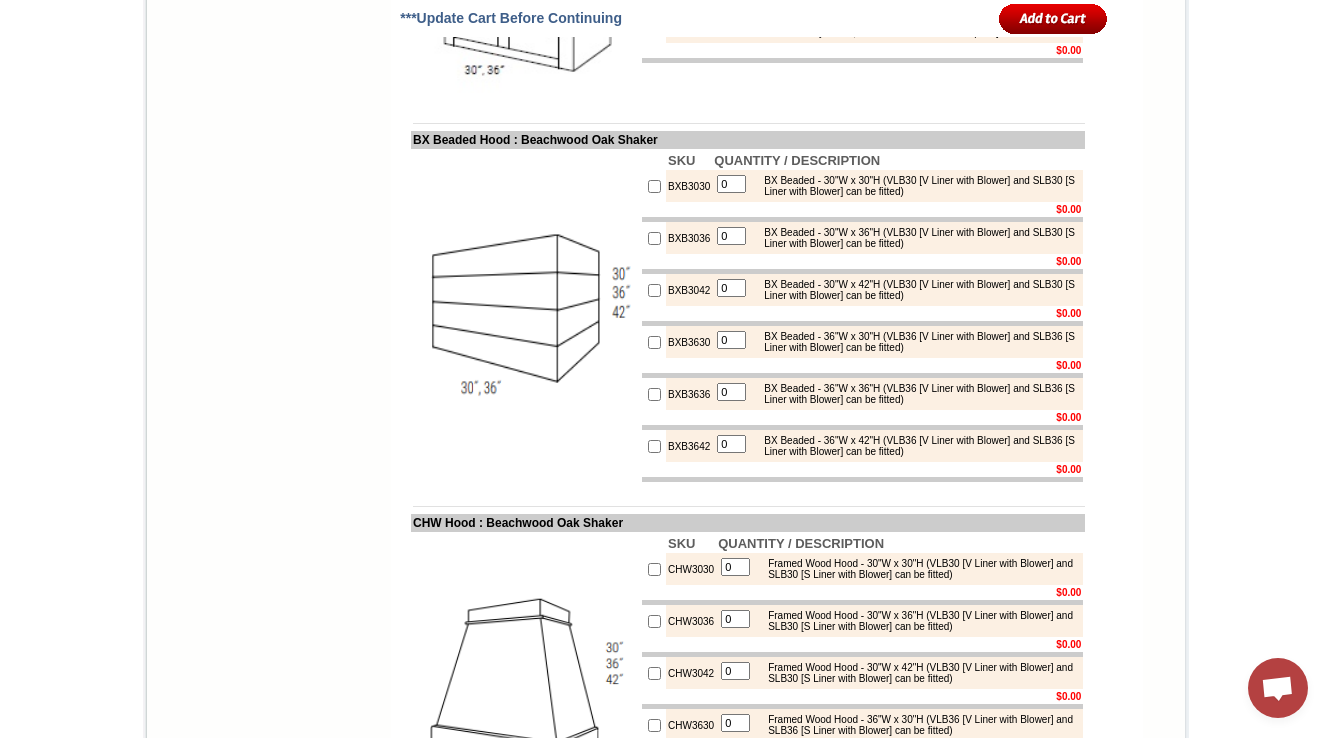 click on "Search
HOME
KITCHEN CABINETS IN-STOCK
GRANITE PRODUCTS
KITCHEN SINKS & FAUCETS
KNOBS & HANDLES
BATHROOM PRODUCTS
CABINET ASSEMBLY VIDEOS
GALLERY PHOTOS
TESTIMONIALS
DESIGN SERVICES
DOOR SAMPLE POLICY
TERMS & CONDITIONS
FINANCING
EDUCATION ESSENTIALS
MY ACCOUNT
Call us now:
[PHONE_NUMBER]
Find a Store
As seen on A&E Sell This House Extreme" at bounding box center [269, -3611] 